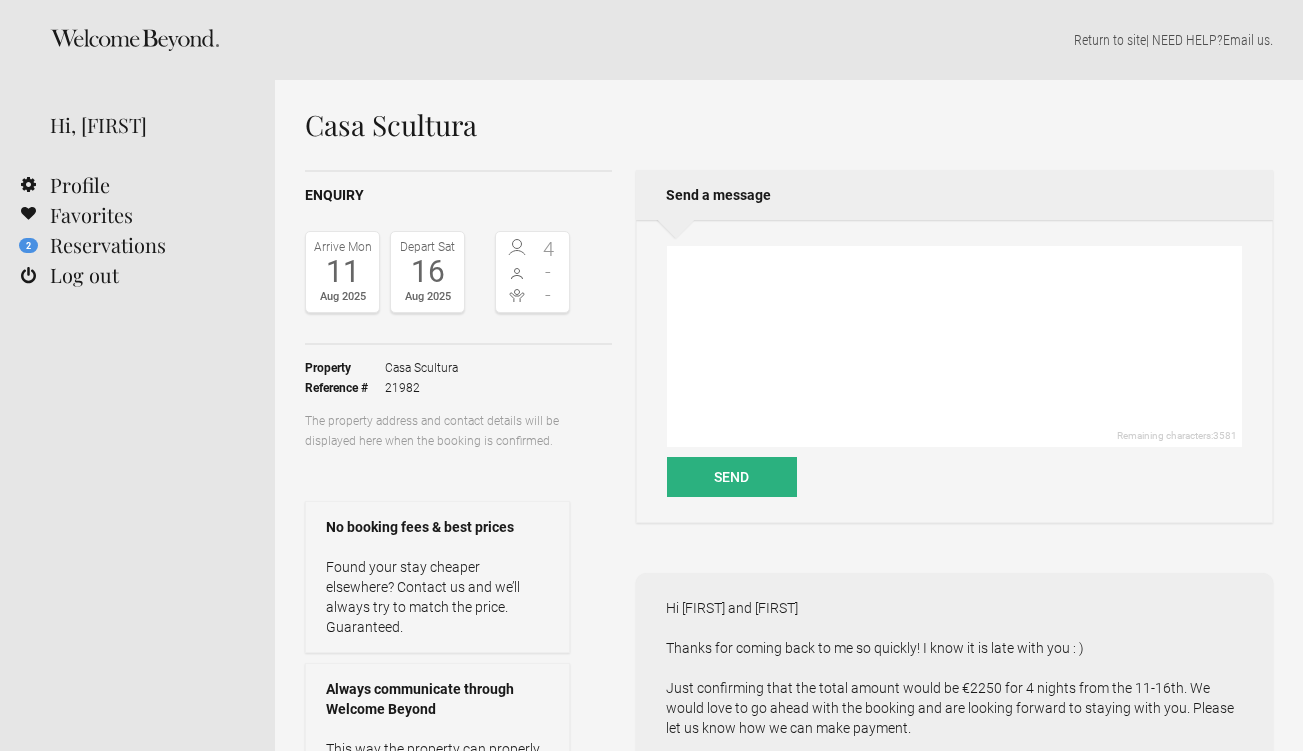 scroll, scrollTop: 0, scrollLeft: 0, axis: both 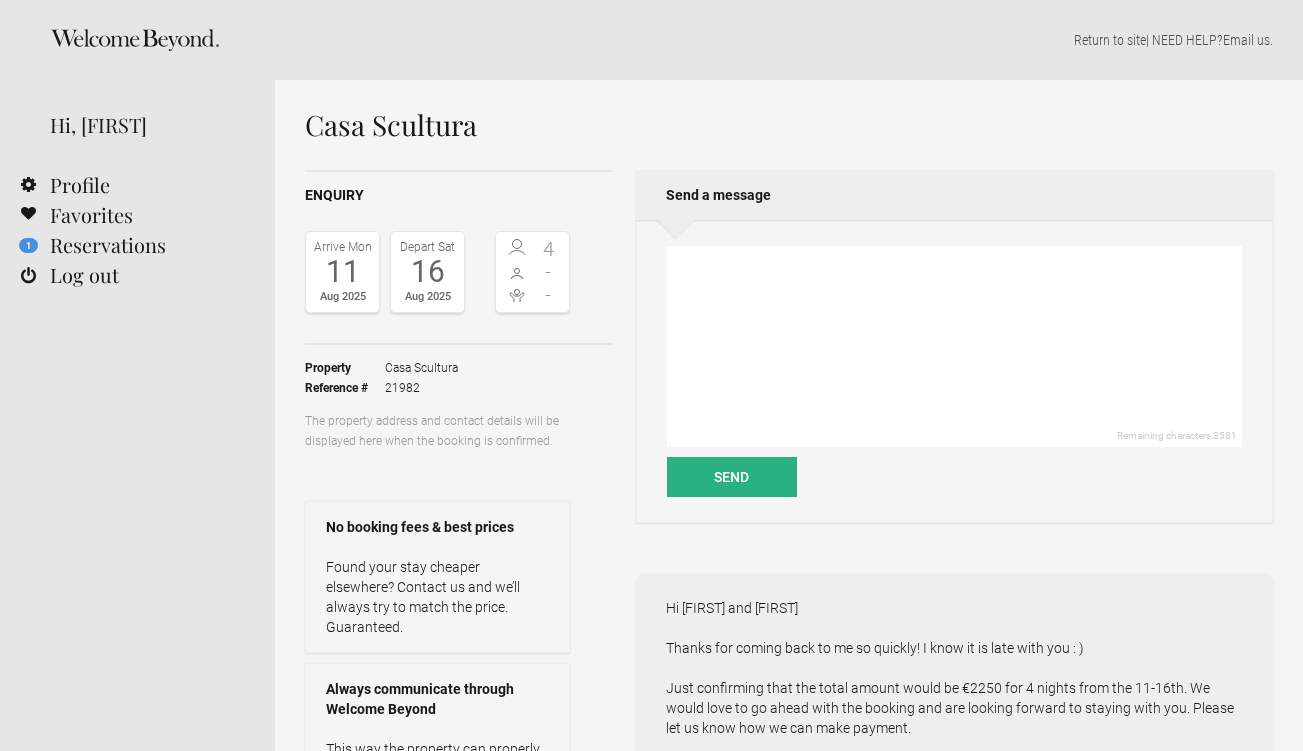 click on "Send a message" at bounding box center [954, 195] 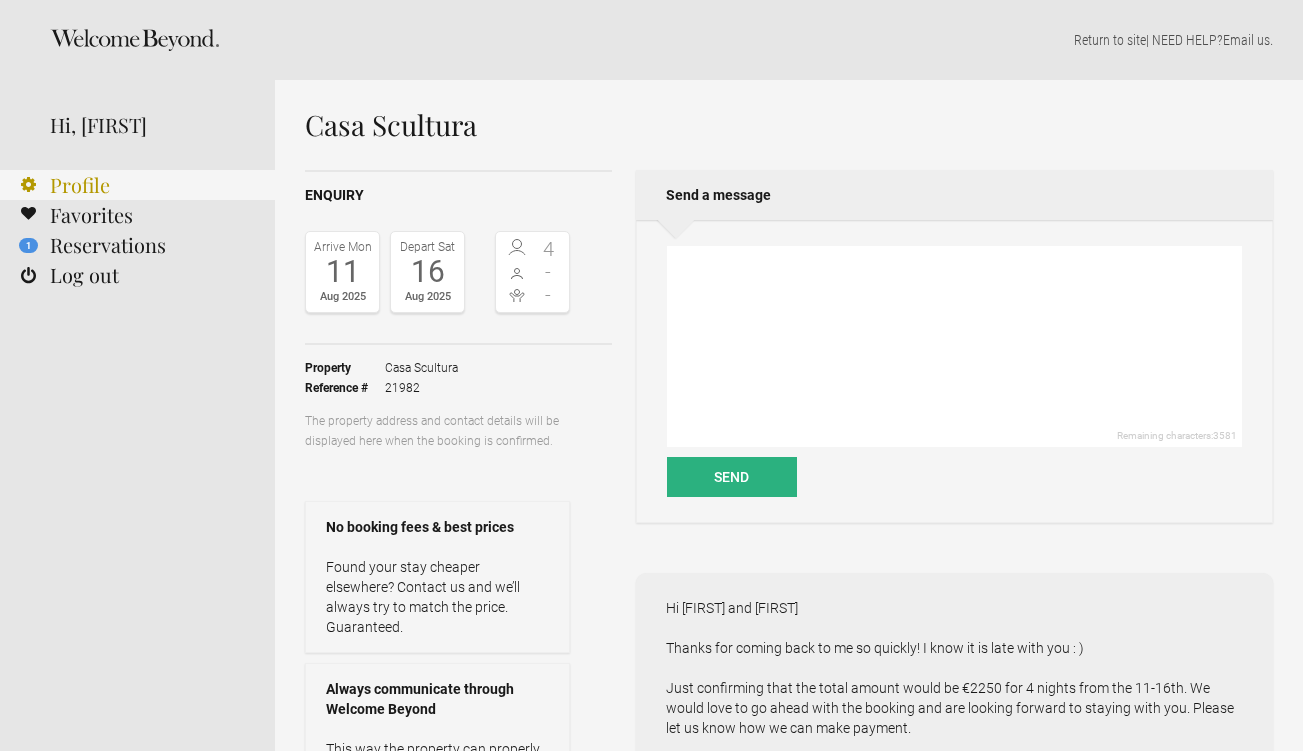 click on "Profile" at bounding box center (137, 185) 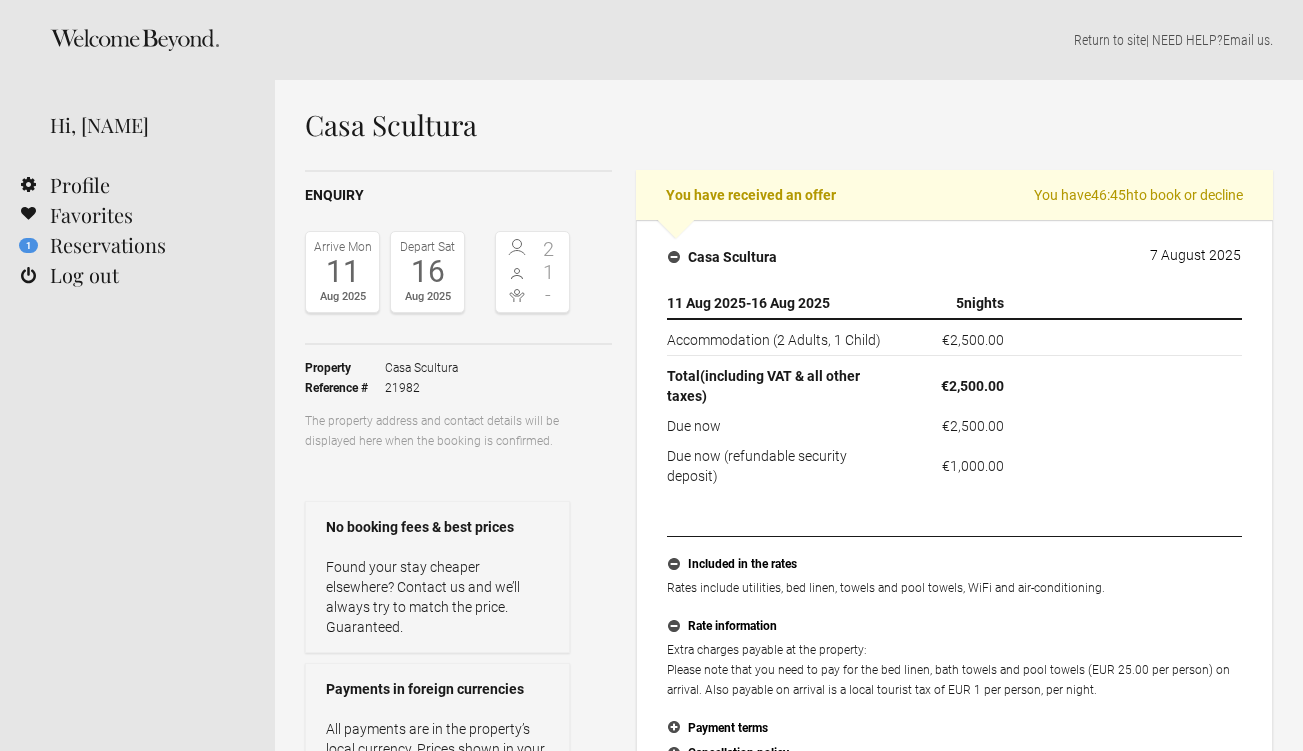 scroll, scrollTop: 0, scrollLeft: 0, axis: both 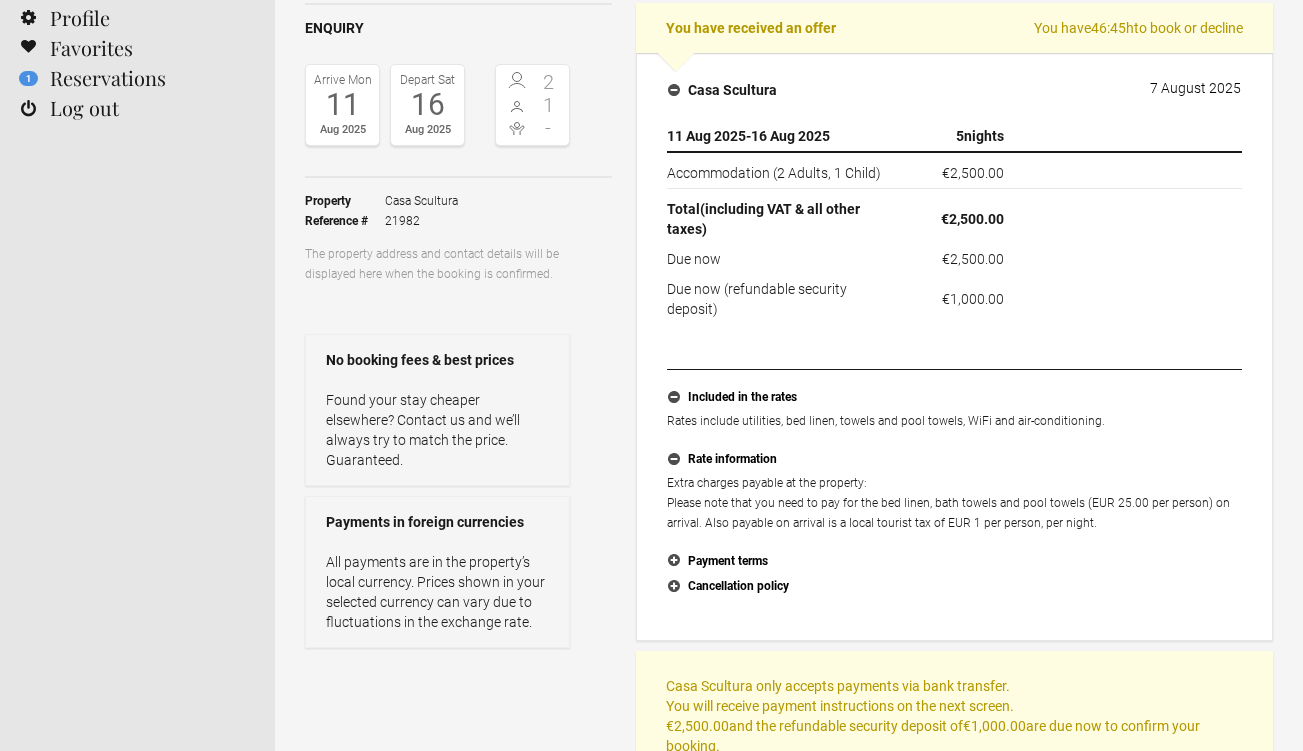 click on "Payment terms" at bounding box center [954, 562] 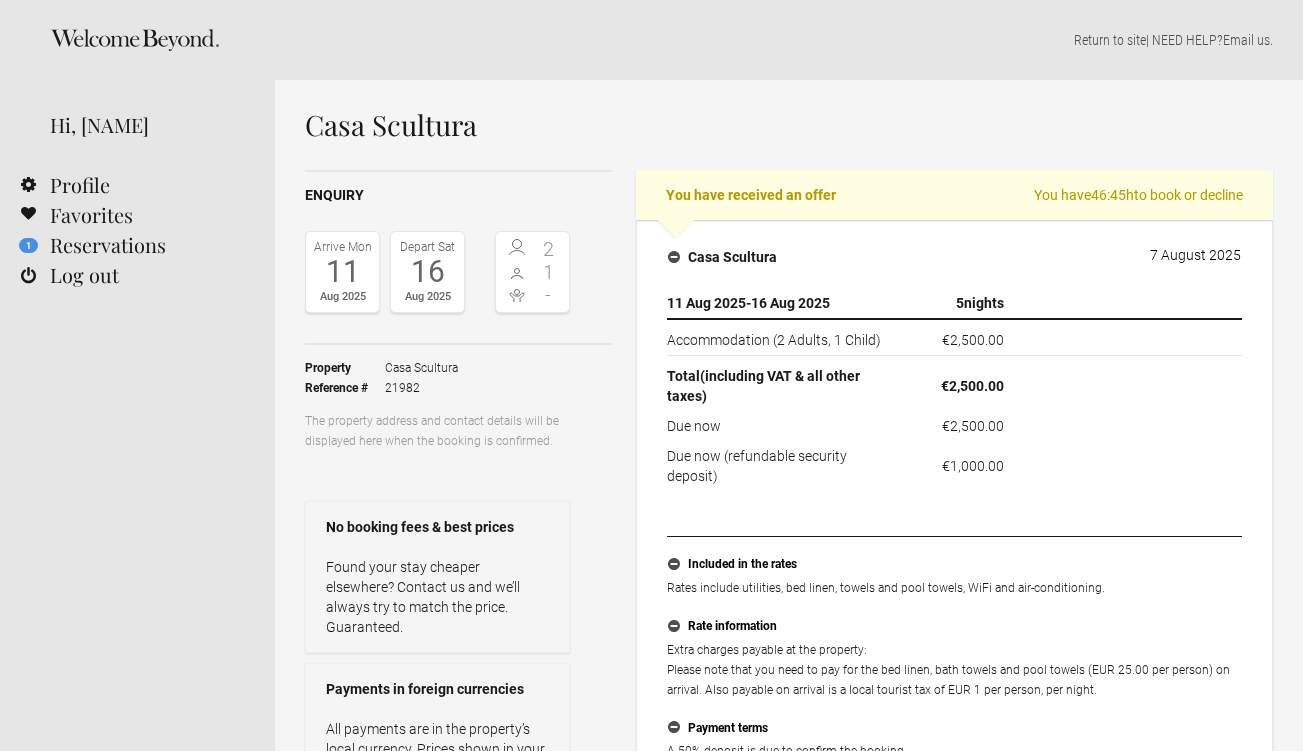 scroll, scrollTop: 0, scrollLeft: 0, axis: both 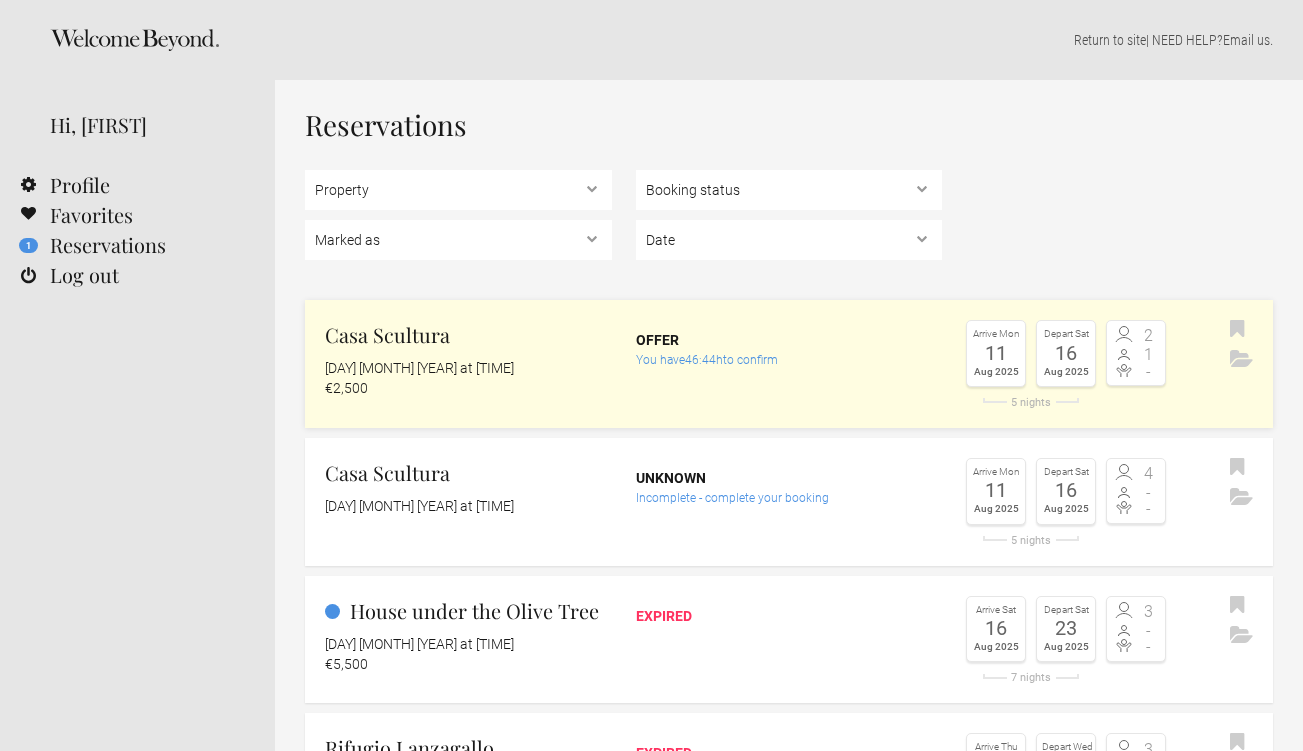 click on "Casa Scultura
7 August 2025 at 09:53
€2,500" at bounding box center (458, 359) 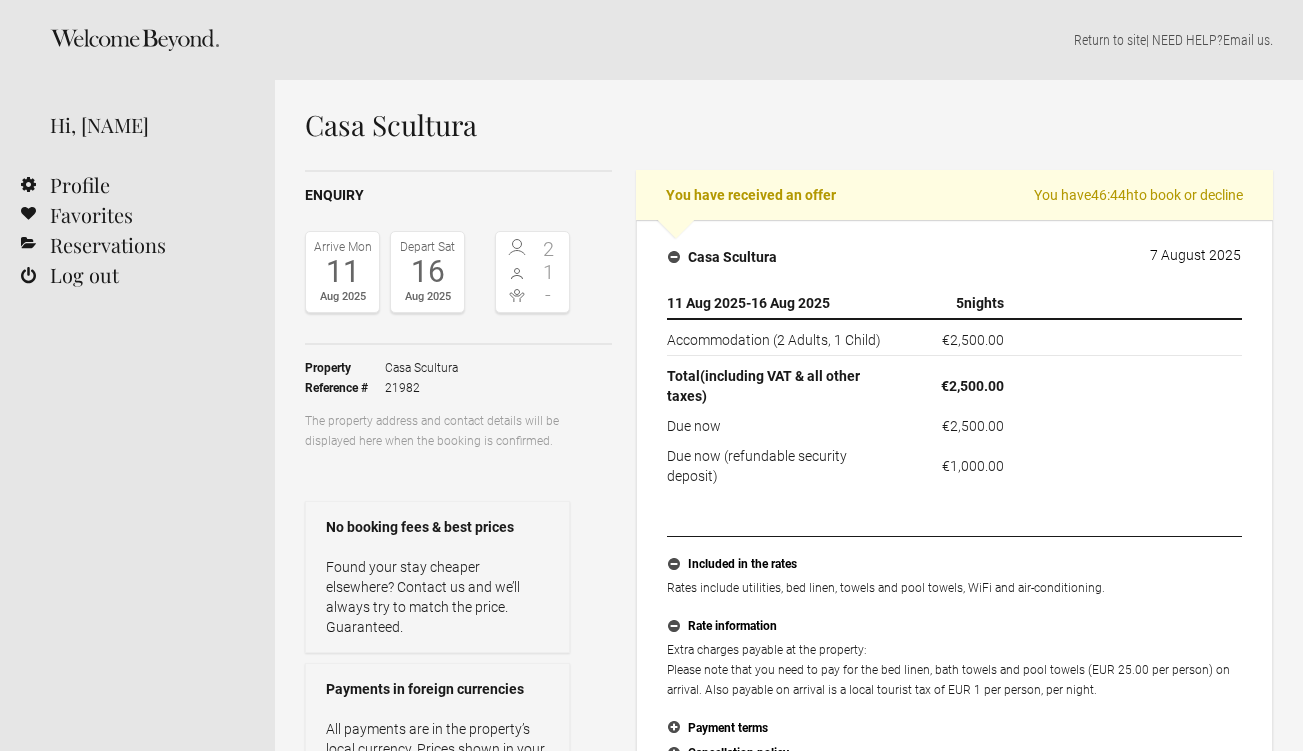 scroll, scrollTop: 0, scrollLeft: 0, axis: both 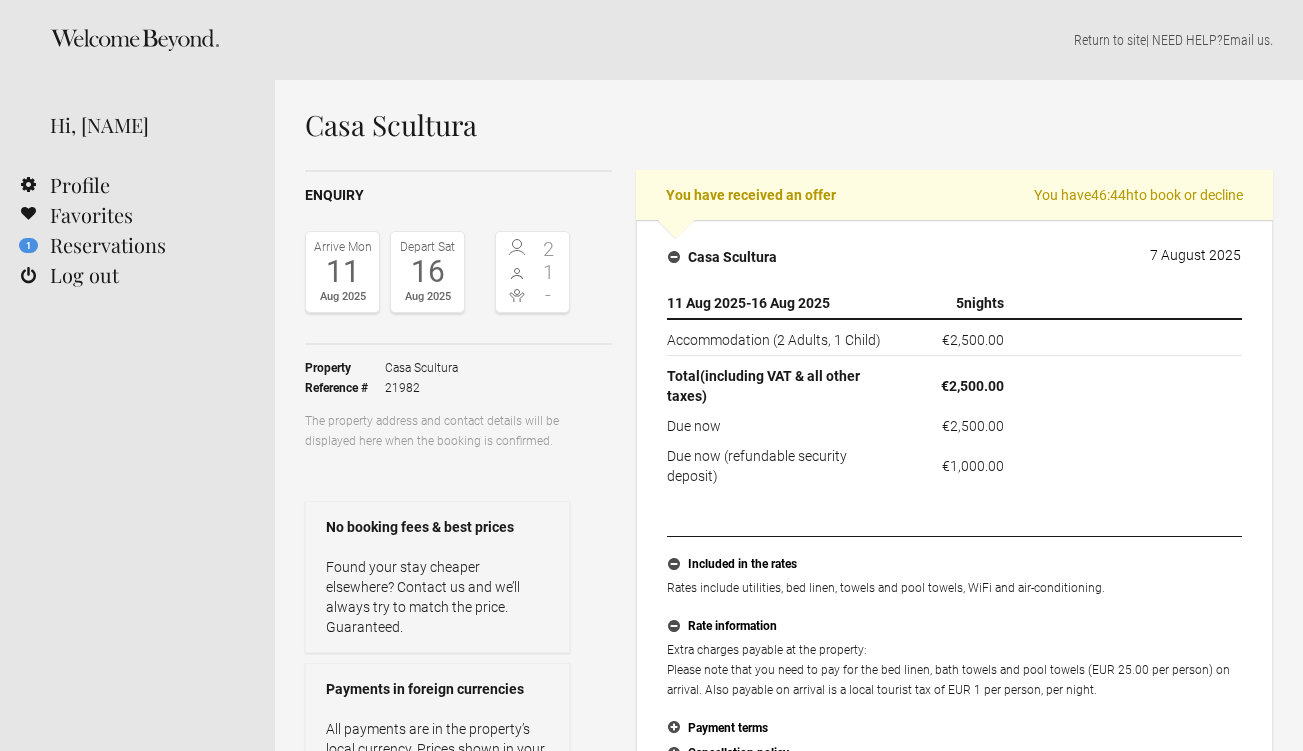 click 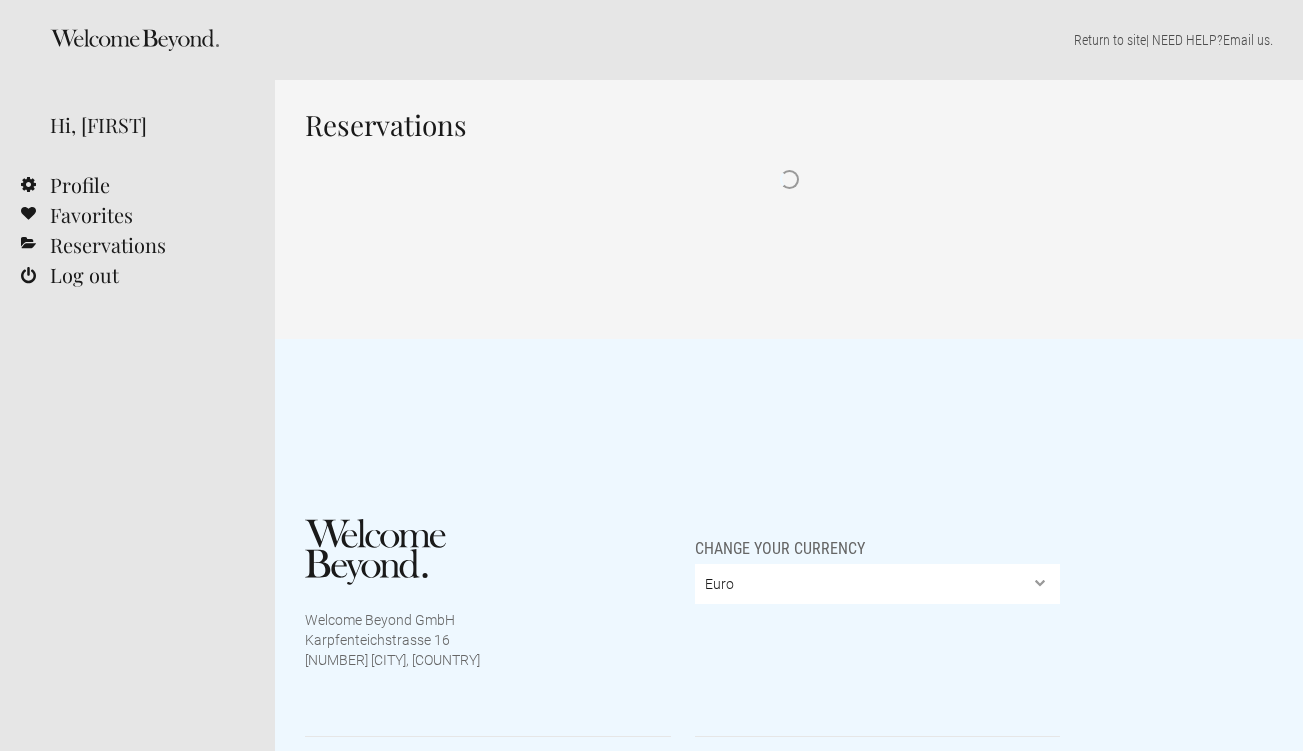 scroll, scrollTop: 0, scrollLeft: 0, axis: both 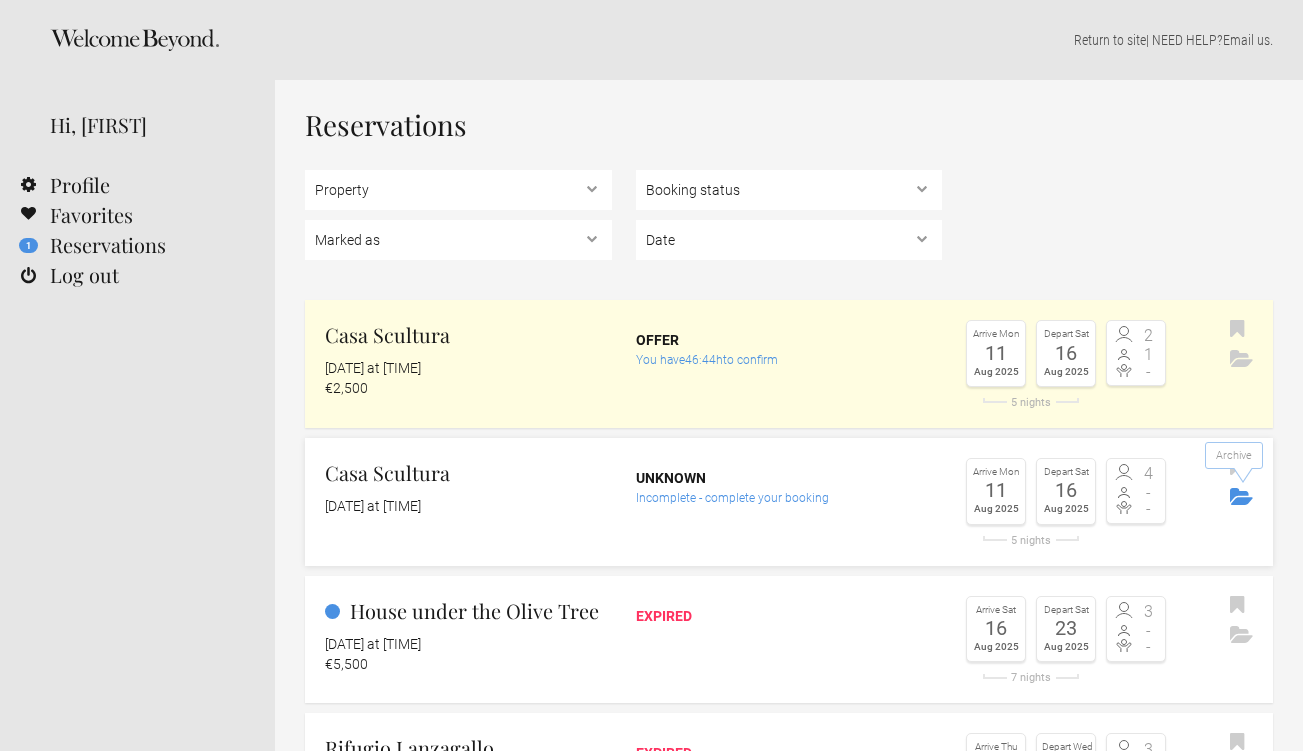 click 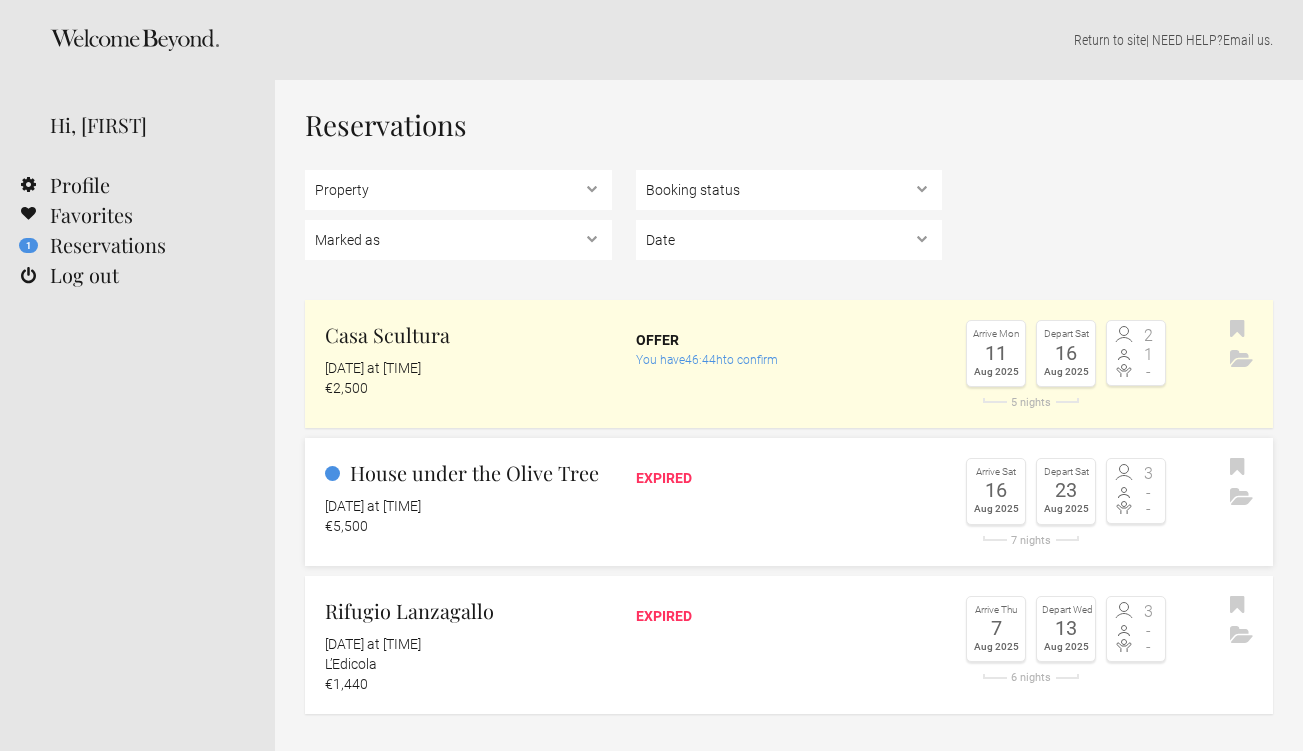 scroll, scrollTop: 0, scrollLeft: 0, axis: both 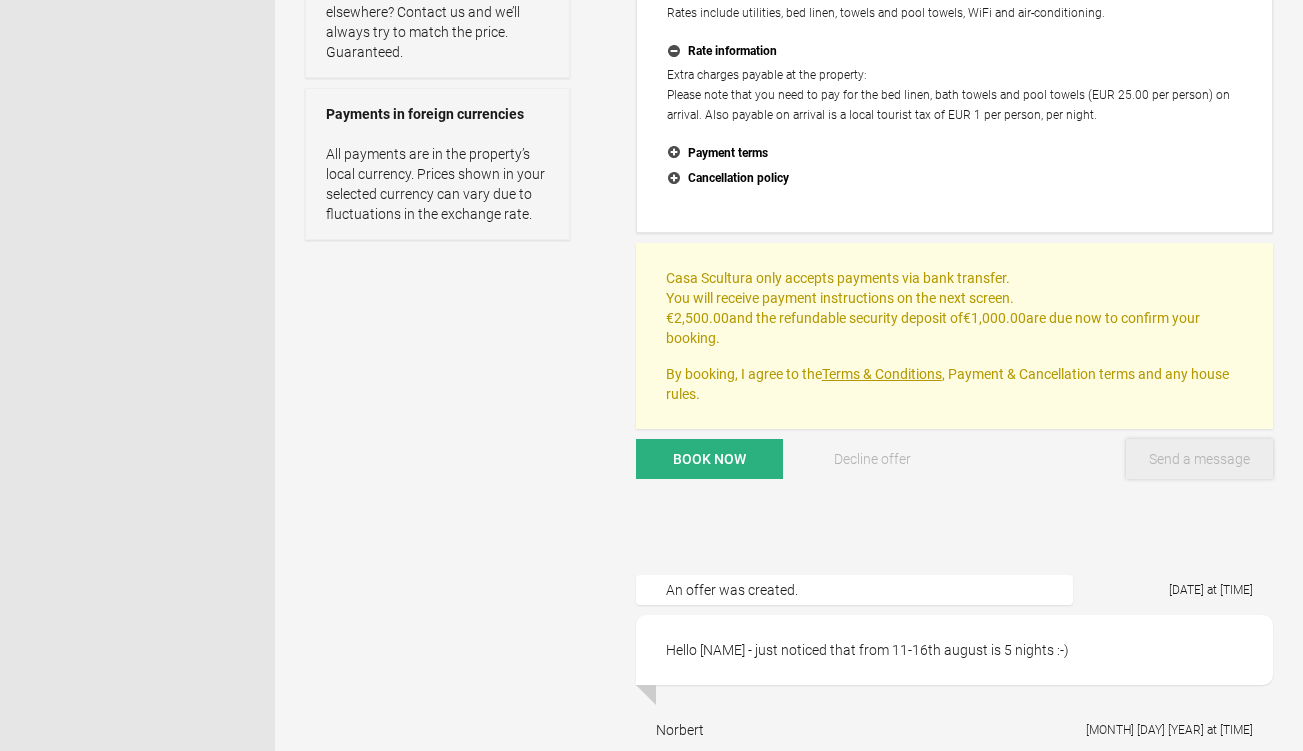 click on "Send a message" at bounding box center [1199, 459] 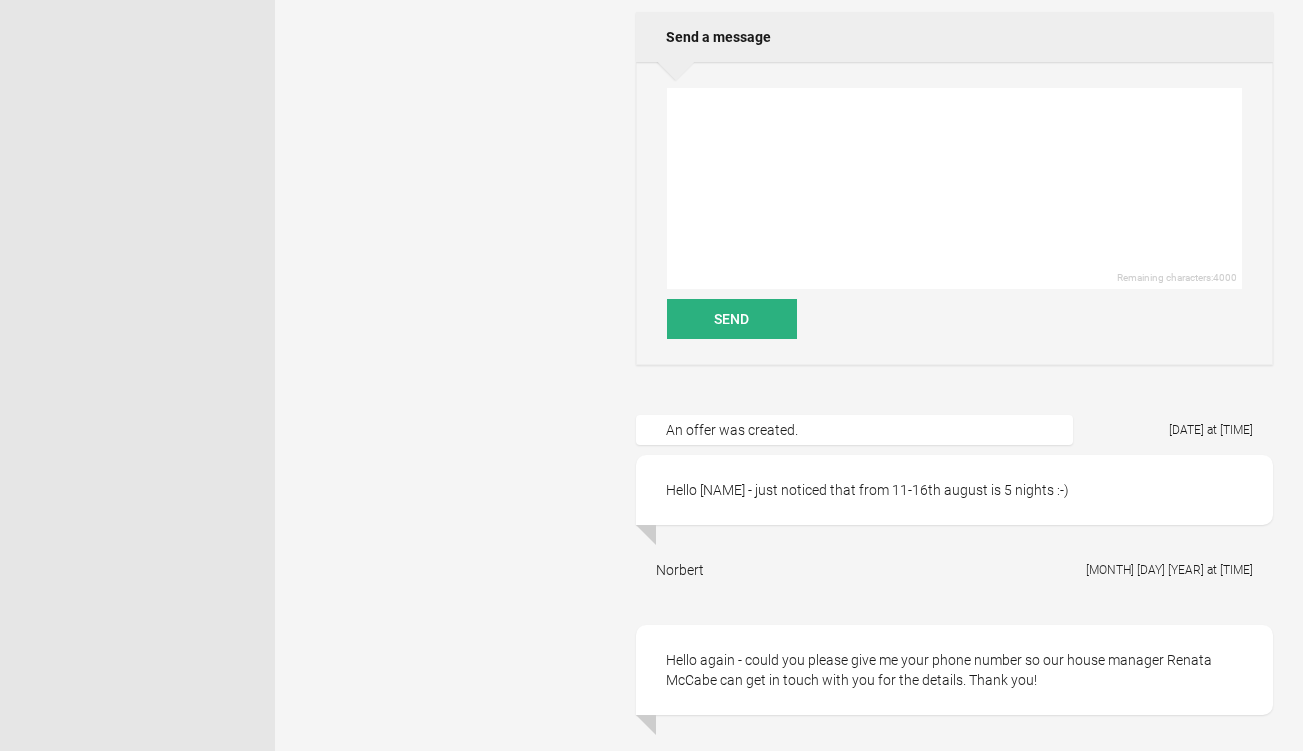 scroll, scrollTop: 1098, scrollLeft: 0, axis: vertical 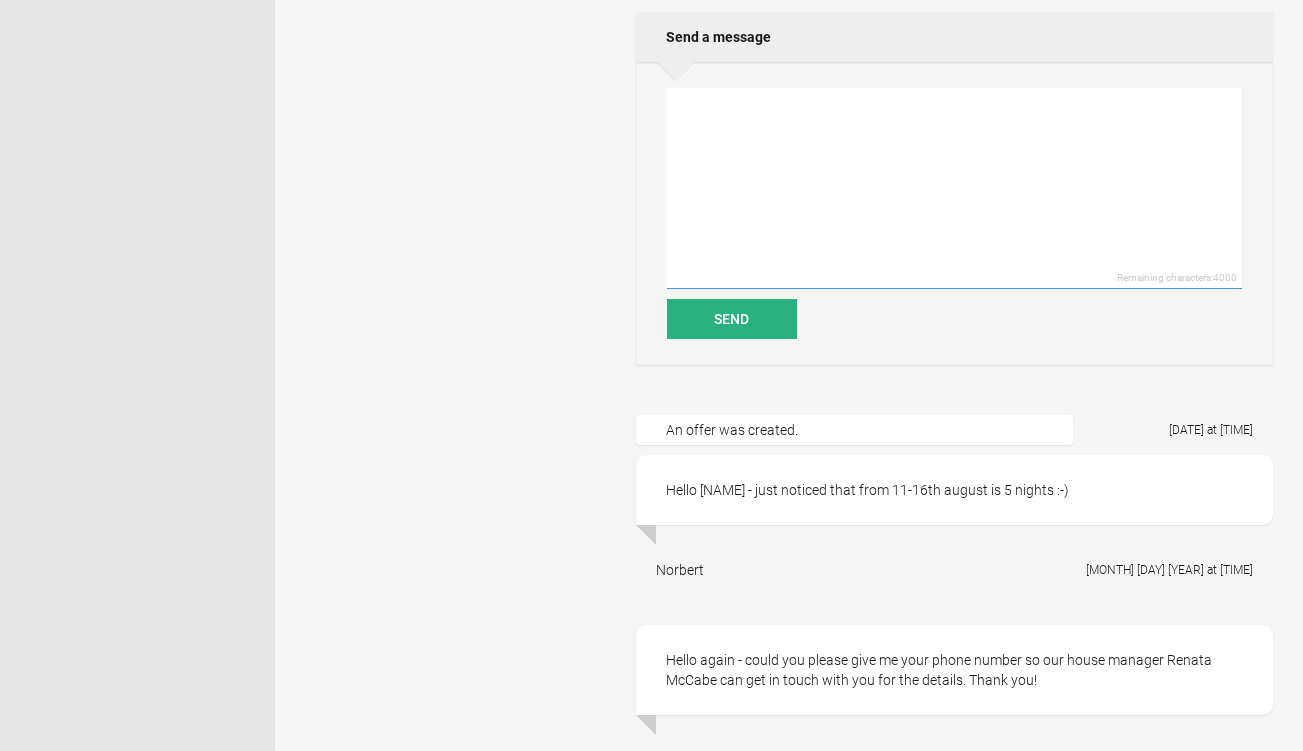 click at bounding box center [954, 188] 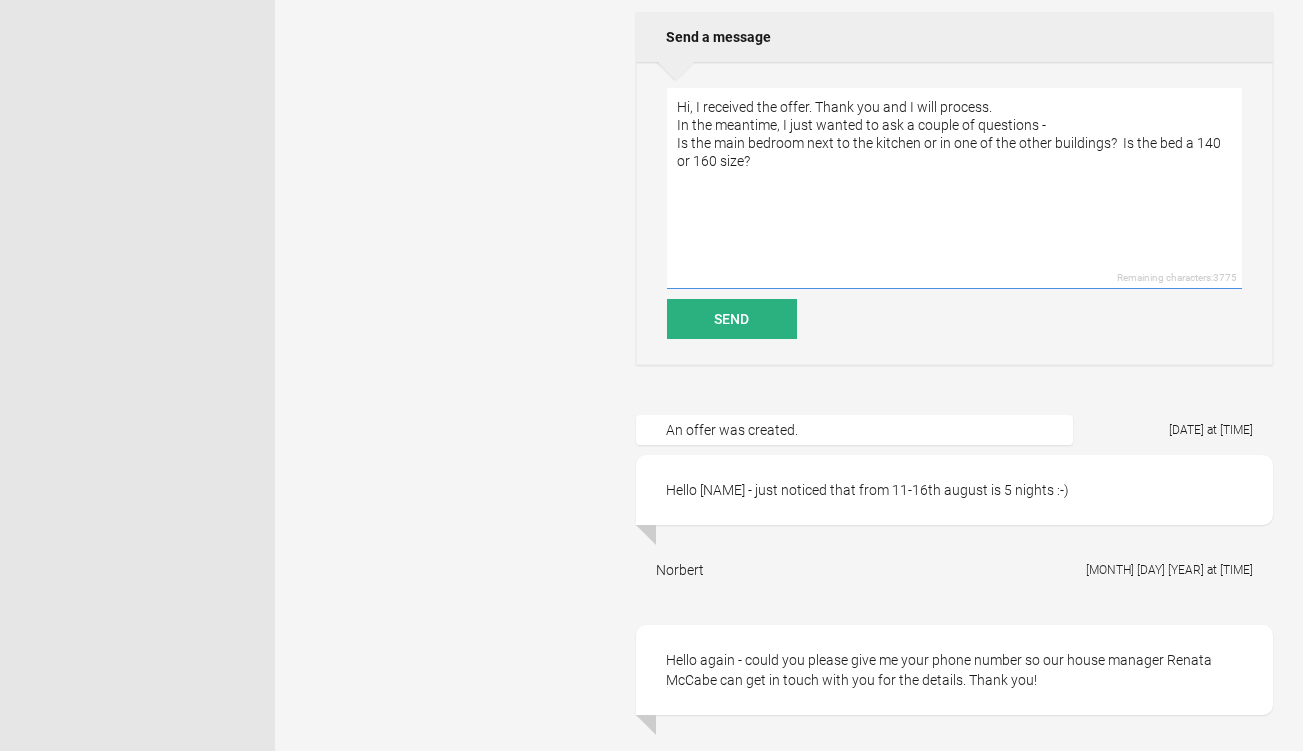 drag, startPoint x: 1121, startPoint y: 140, endPoint x: 1124, endPoint y: 153, distance: 13.341664 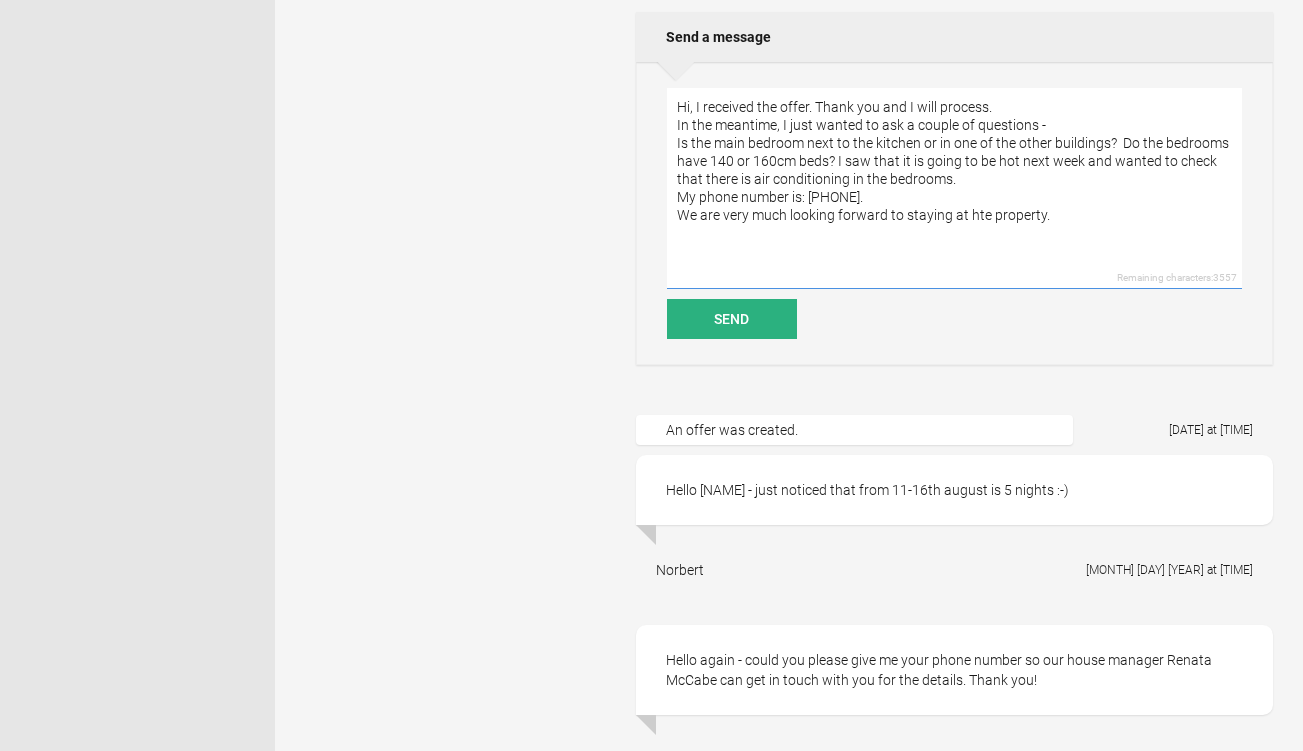 click on "Hi, I received the offer. Thank you and I will process.
In the meantime, I just wanted to ask a couple of questions -
Is the main bedroom next to the kitchen or in one of the other buildings?  Do the bedrooms have 140 or 160cm beds? I saw that it is going to be hot next week and wanted to check that there is air conditioning in the bedrooms.
My phone number is: 07768 027017.
We are very much looking forward to staying at hte property." at bounding box center [954, 188] 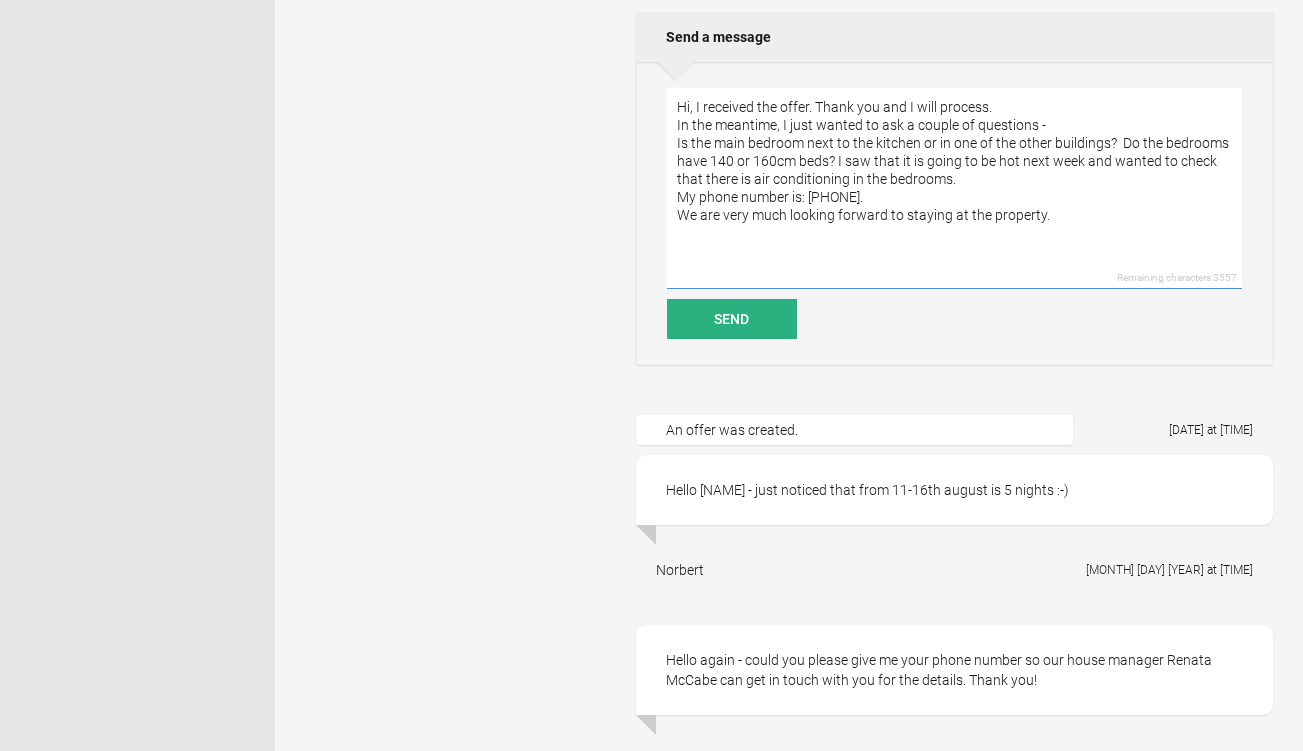 click on "Hi, I received the offer. Thank you and I will process.
In the meantime, I just wanted to ask a couple of questions -
Is the main bedroom next to the kitchen or in one of the other buildings?  Do the bedrooms have 140 or 160cm beds? I saw that it is going to be hot next week and wanted to check that there is air conditioning in the bedrooms.
My phone number is: 07768 027017.
We are very much looking forward to staying at the property." at bounding box center (954, 188) 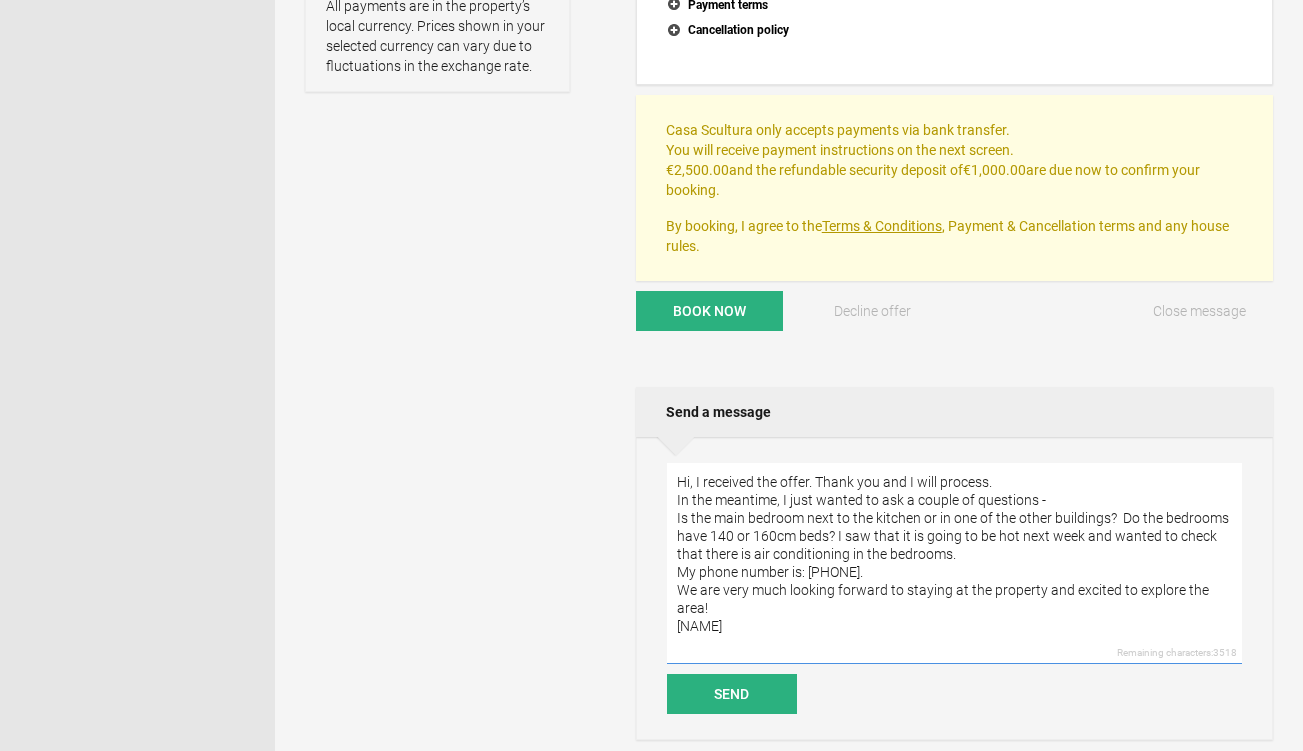 scroll, scrollTop: 807, scrollLeft: 0, axis: vertical 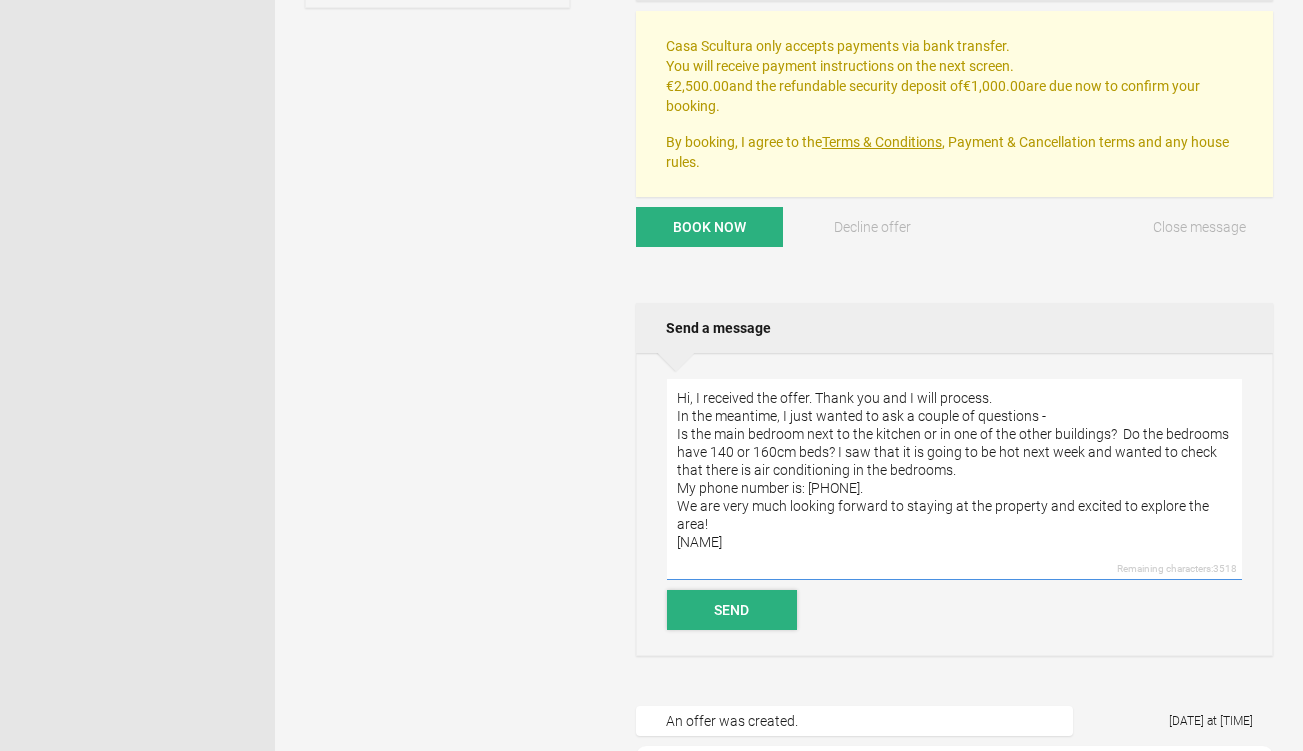 type on "Hi, I received the offer. Thank you and I will process.
In the meantime, I just wanted to ask a couple of questions -
Is the main bedroom next to the kitchen or in one of the other buildings?  Do the bedrooms have 140 or 160cm beds? I saw that it is going to be hot next week and wanted to check that there is air conditioning in the bedrooms.
My phone number is: 07768 027017.
We are very much looking forward to staying at the property and excited to explore the area!
Natasha" 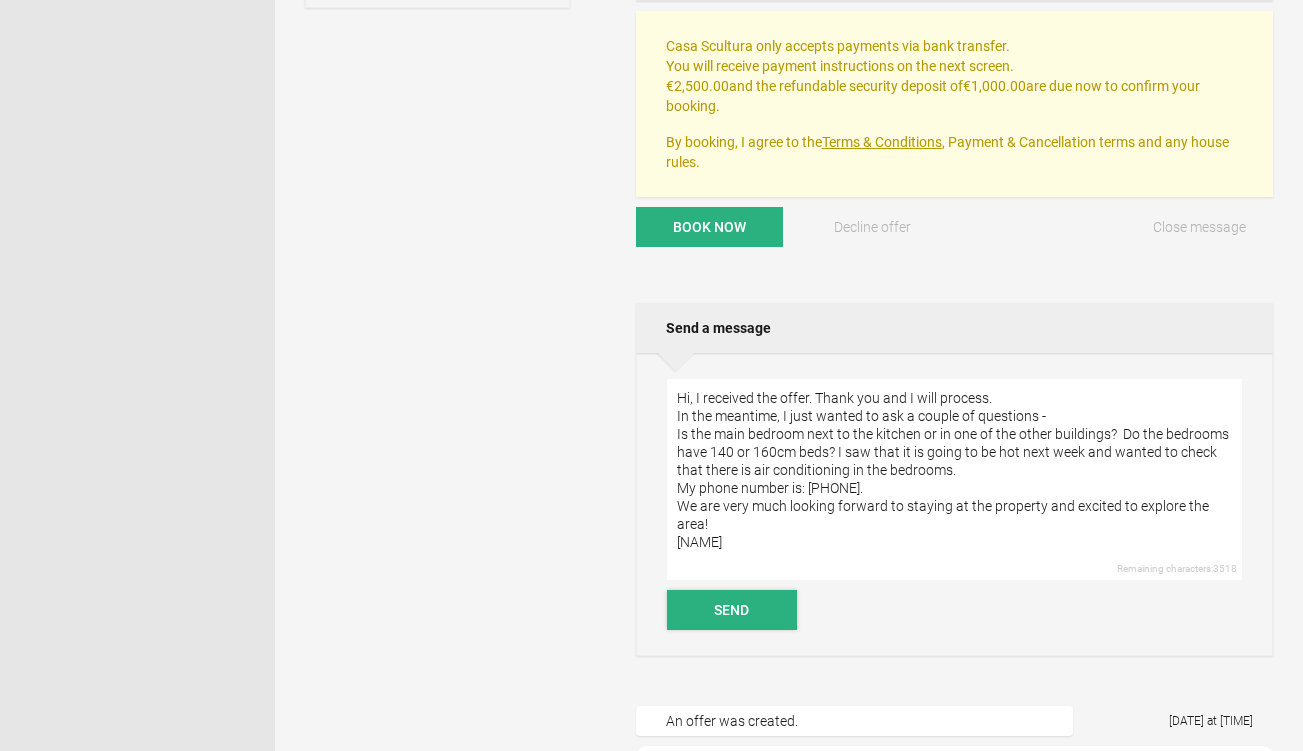 click on "Send" at bounding box center (732, 610) 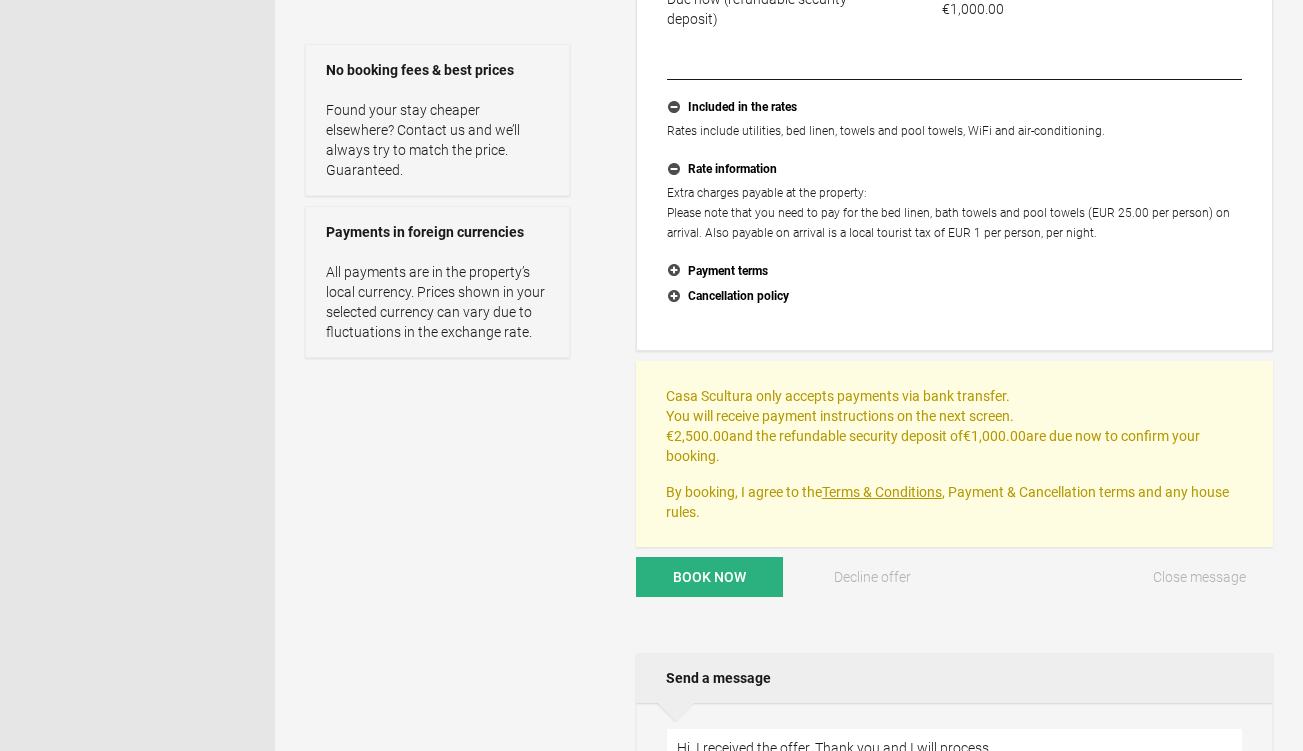 scroll, scrollTop: 456, scrollLeft: 0, axis: vertical 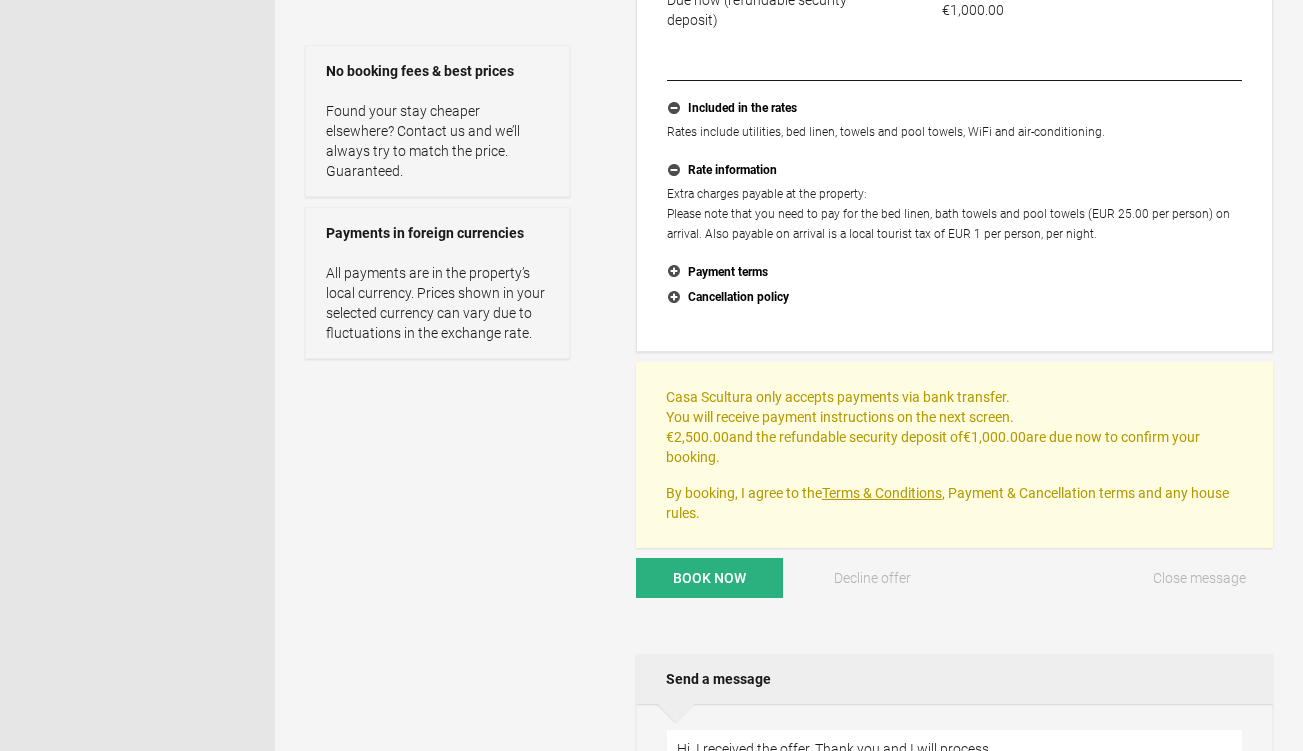 click on "Terms & Conditions" at bounding box center [882, 493] 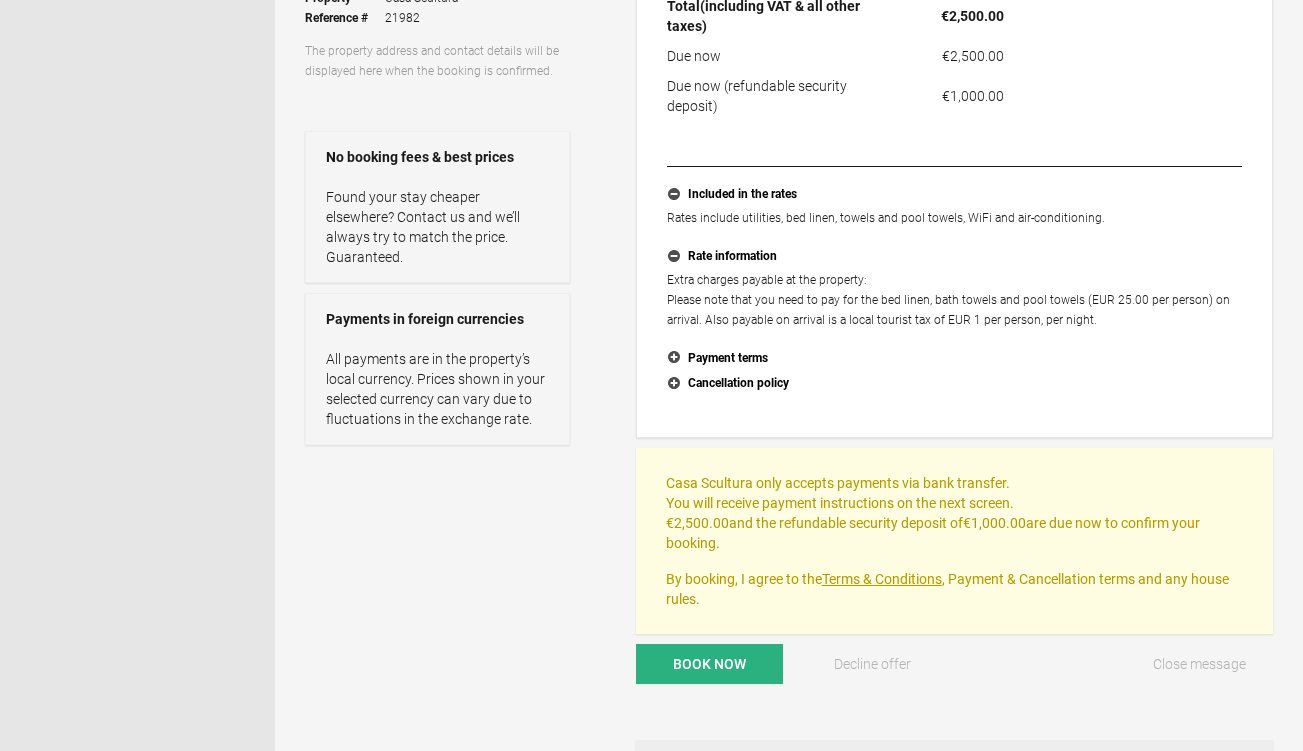 scroll, scrollTop: 229, scrollLeft: 0, axis: vertical 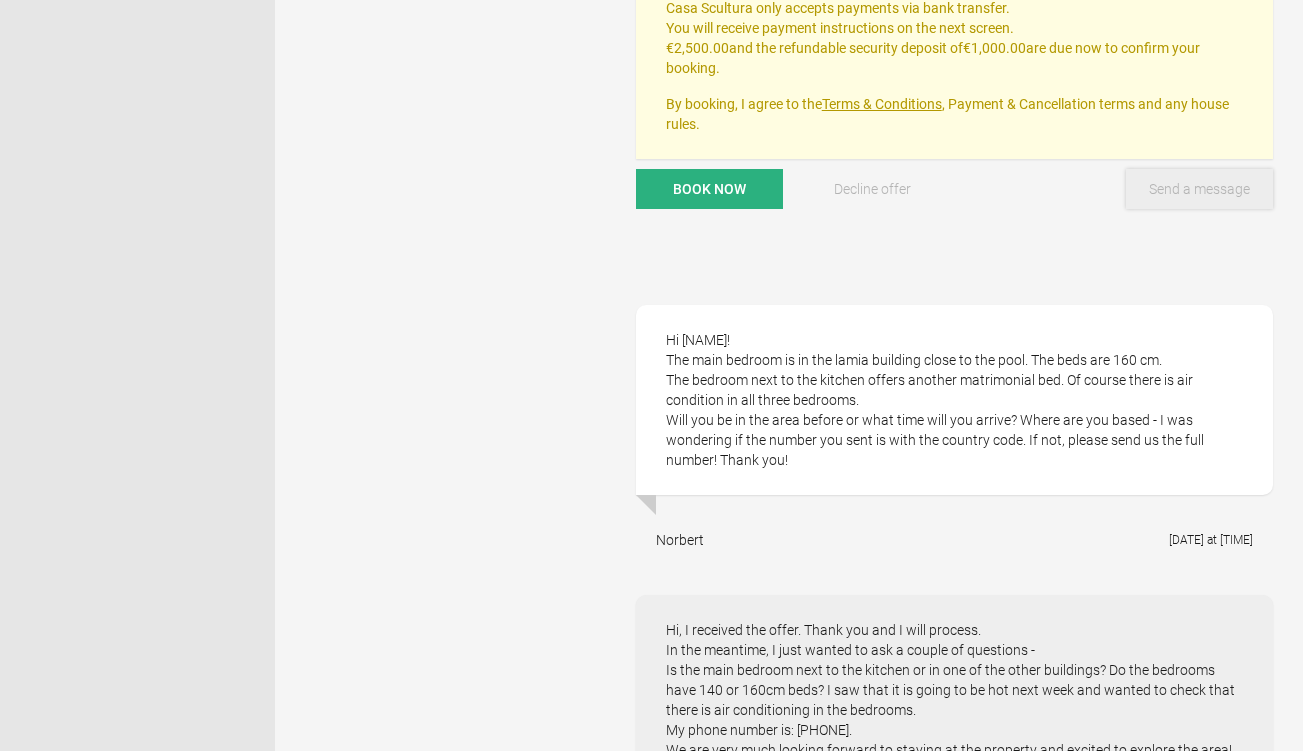 click on "Send a message" at bounding box center (1199, 189) 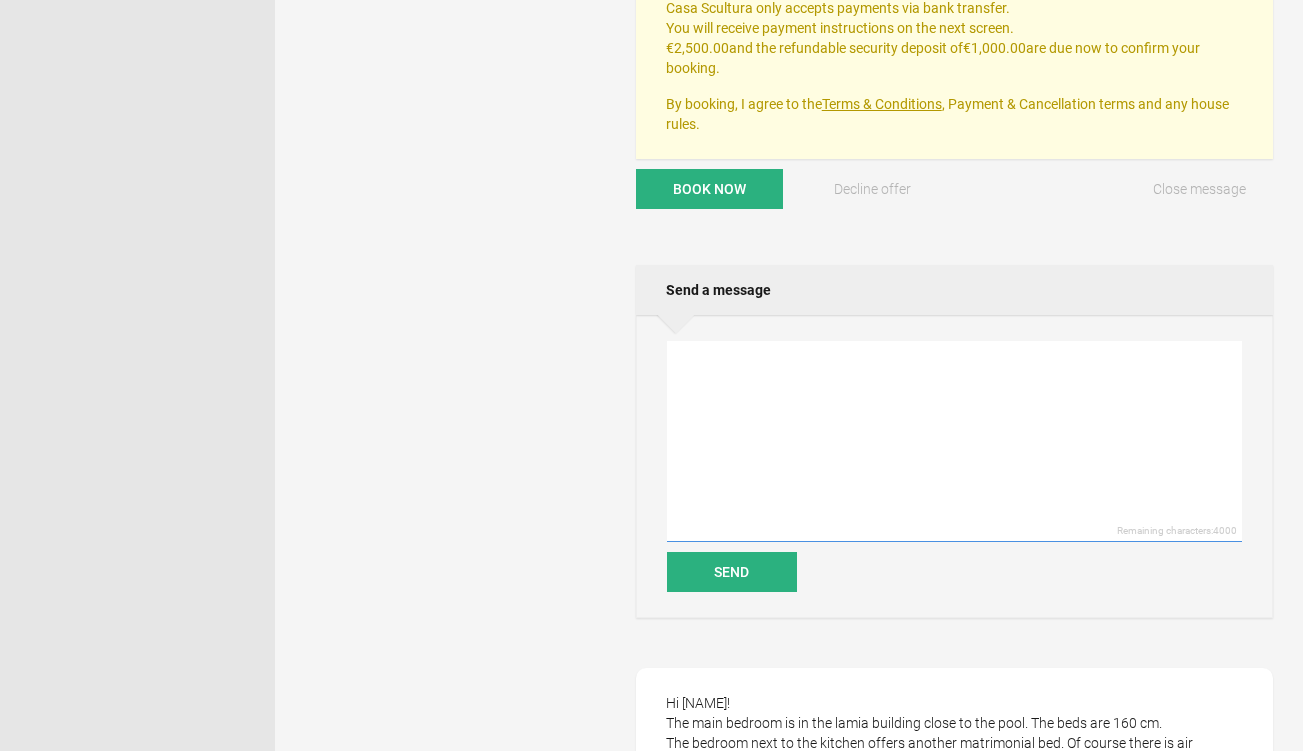 click at bounding box center (954, 441) 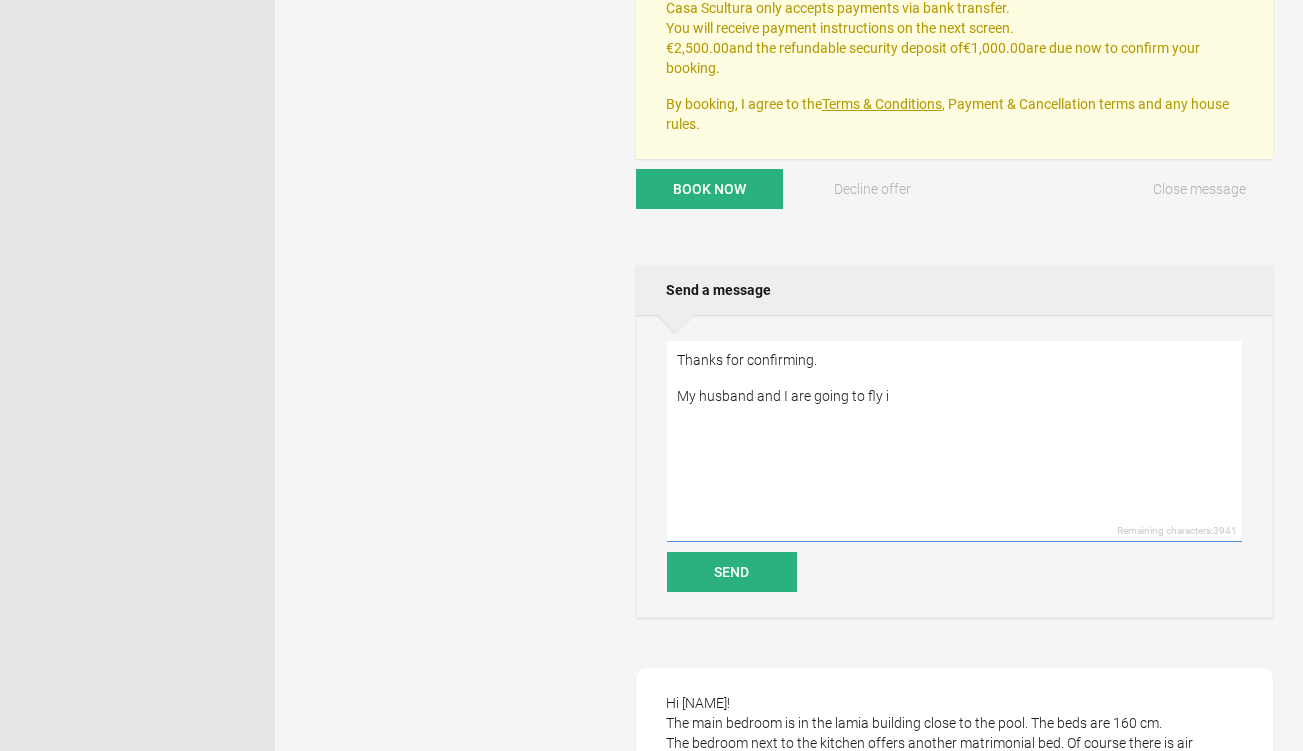 drag, startPoint x: 893, startPoint y: 389, endPoint x: 644, endPoint y: 385, distance: 249.03212 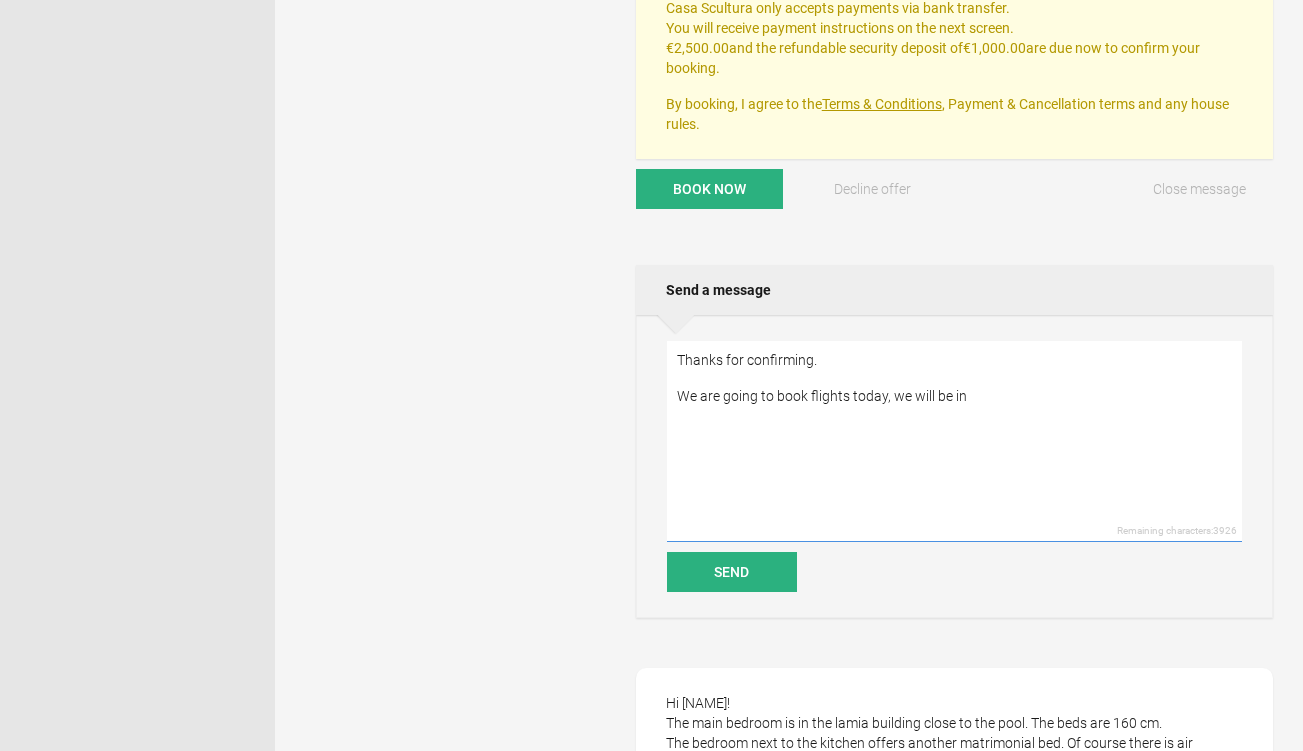 click on "Thanks for confirming.
We are going to book flights today, we will be in" at bounding box center (954, 441) 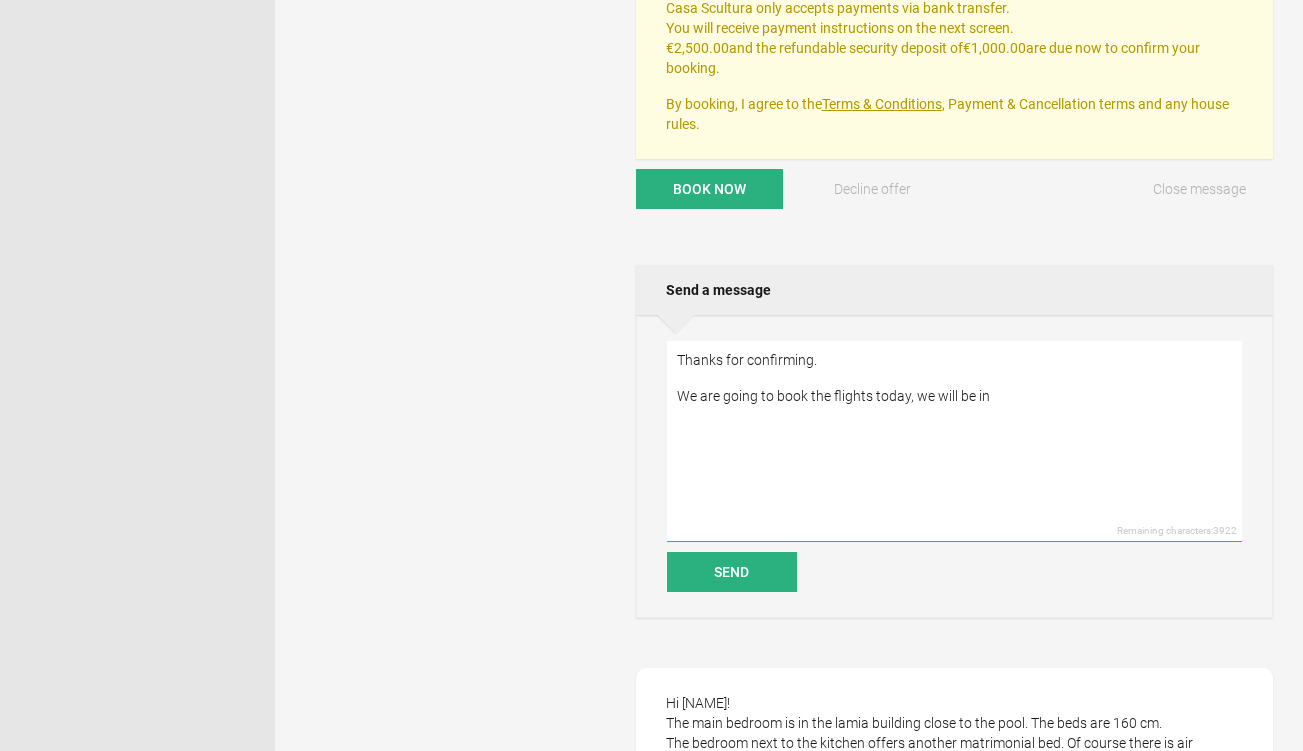 click on "Thanks for confirming.
We are going to book the flights today, we will be in" at bounding box center (954, 441) 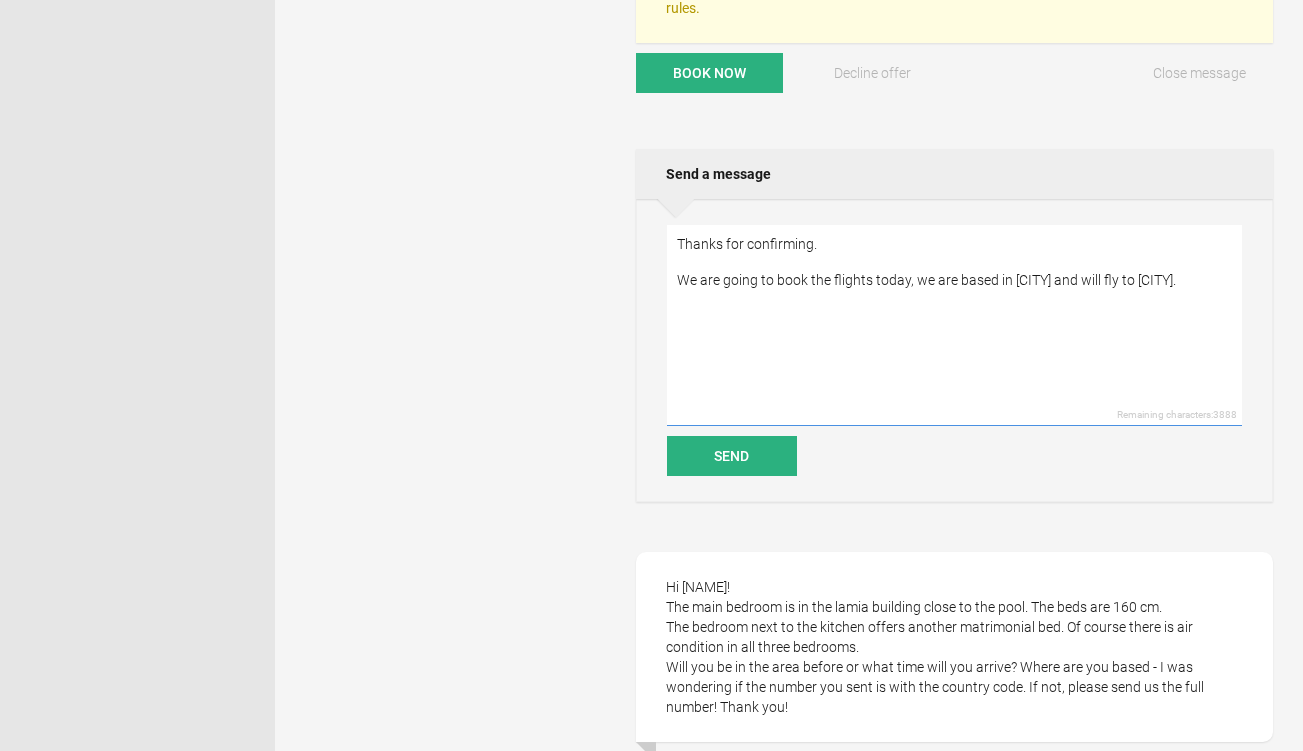scroll, scrollTop: 963, scrollLeft: 0, axis: vertical 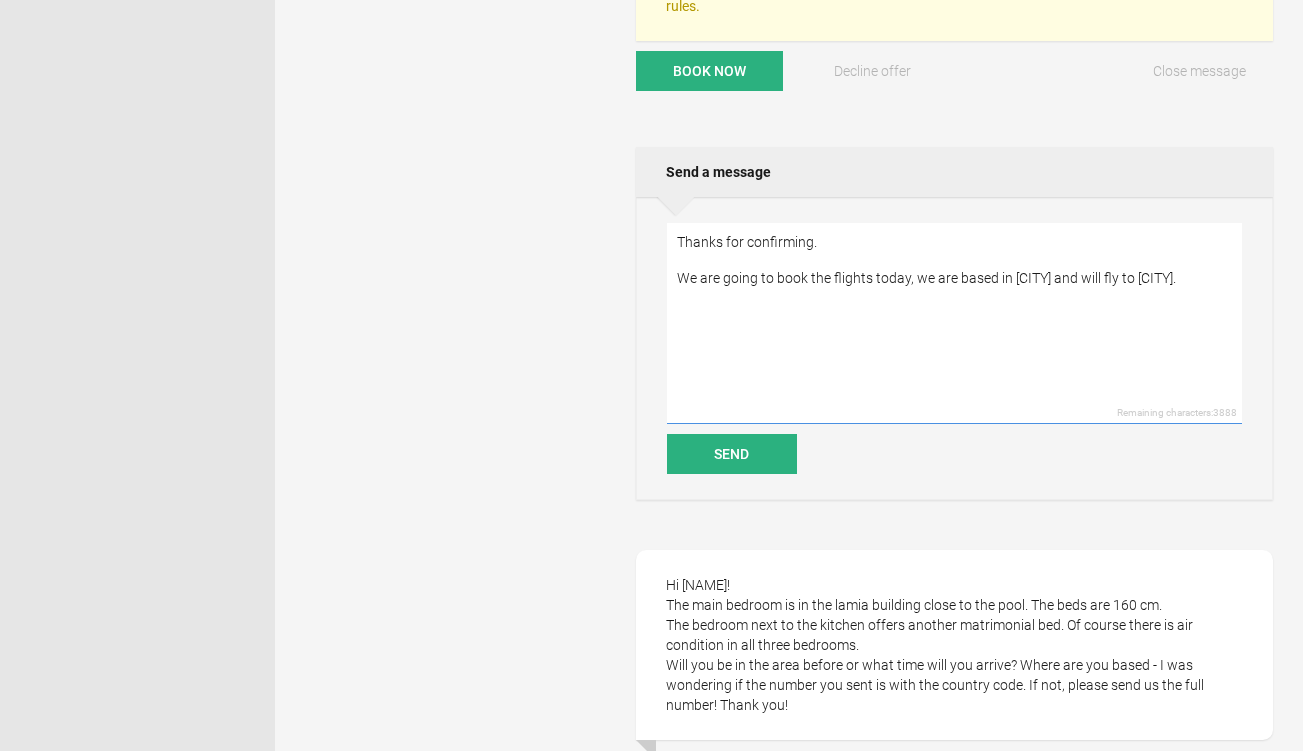 click on "Thanks for confirming.
We are going to book the flights today, we are based in [CITY] and will fly to [CITY]." at bounding box center (954, 323) 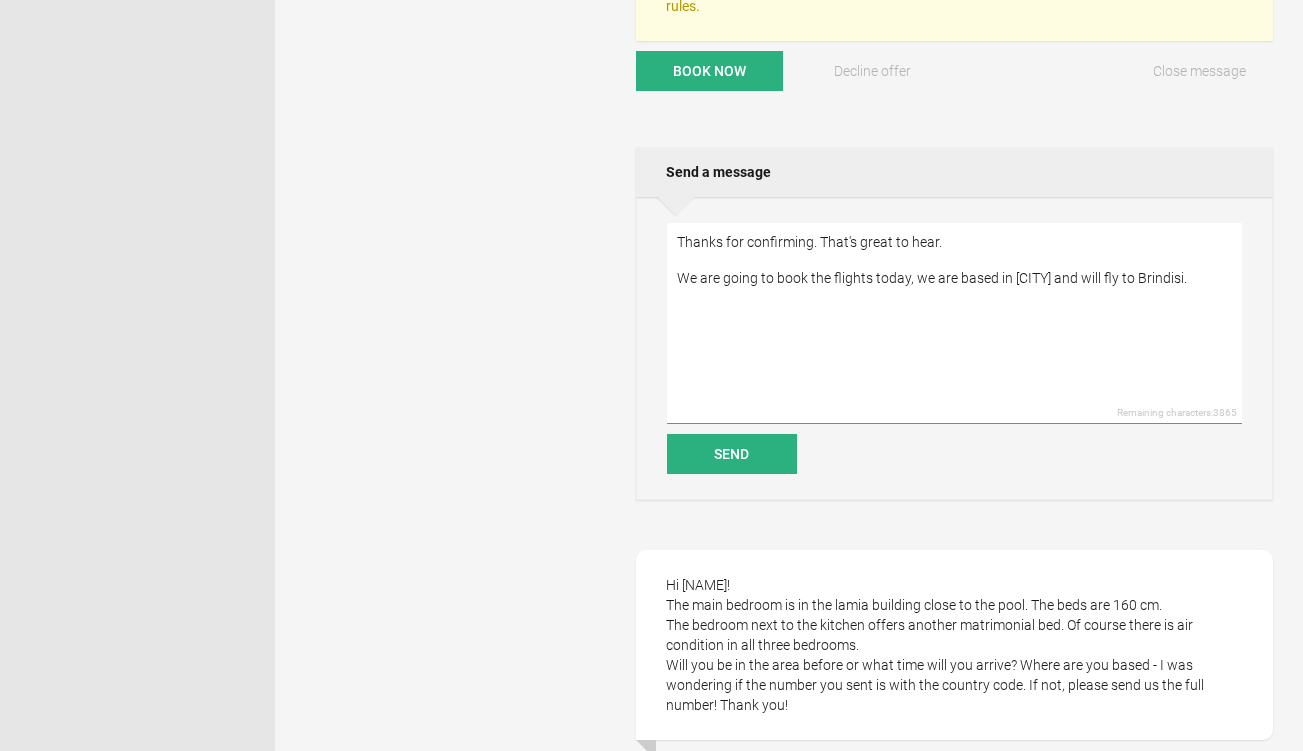 click on "Thanks for confirming. That's great to hear.
We are going to book the flights today, we are based in [CITY] and will fly to Brindisi." at bounding box center (954, 323) 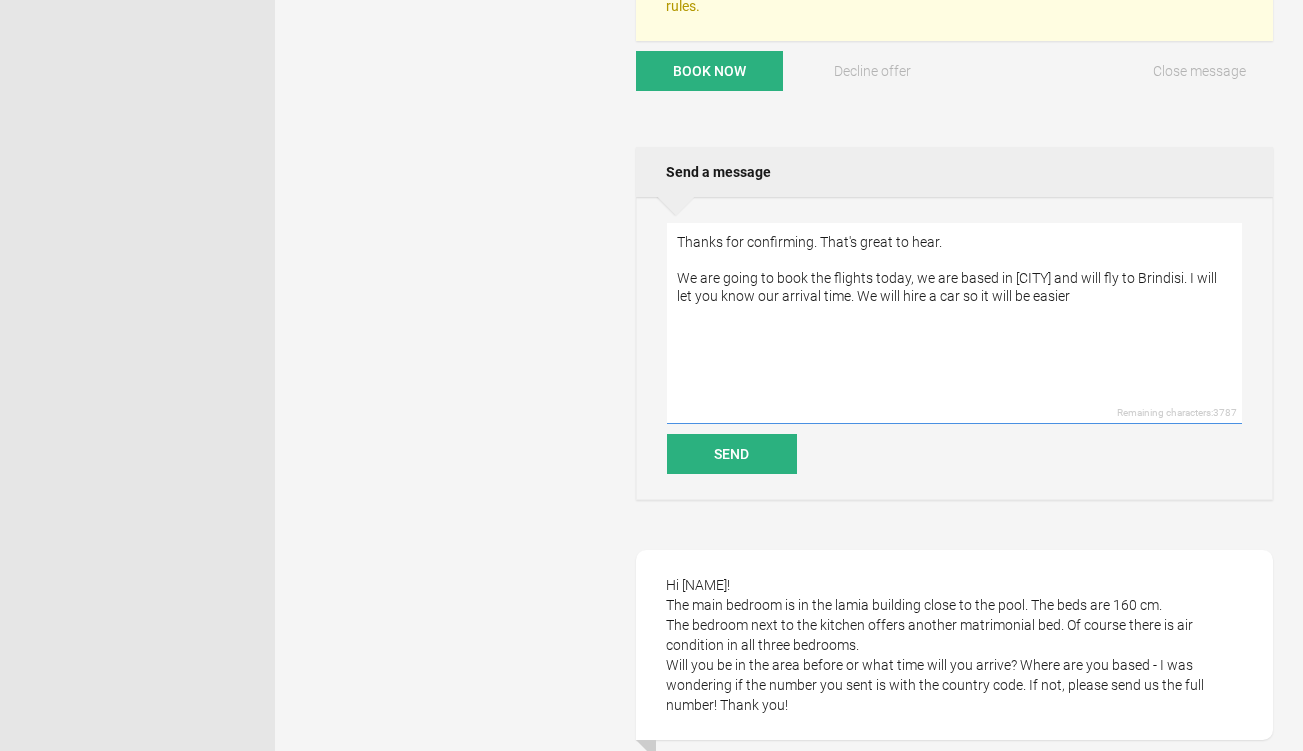 click on "Thanks for confirming. That's great to hear.
We are going to book the flights today, we are based in [CITY] and will fly to Brindisi. I will let you know our arrival time. We will hire a car so it will be easier" at bounding box center (954, 323) 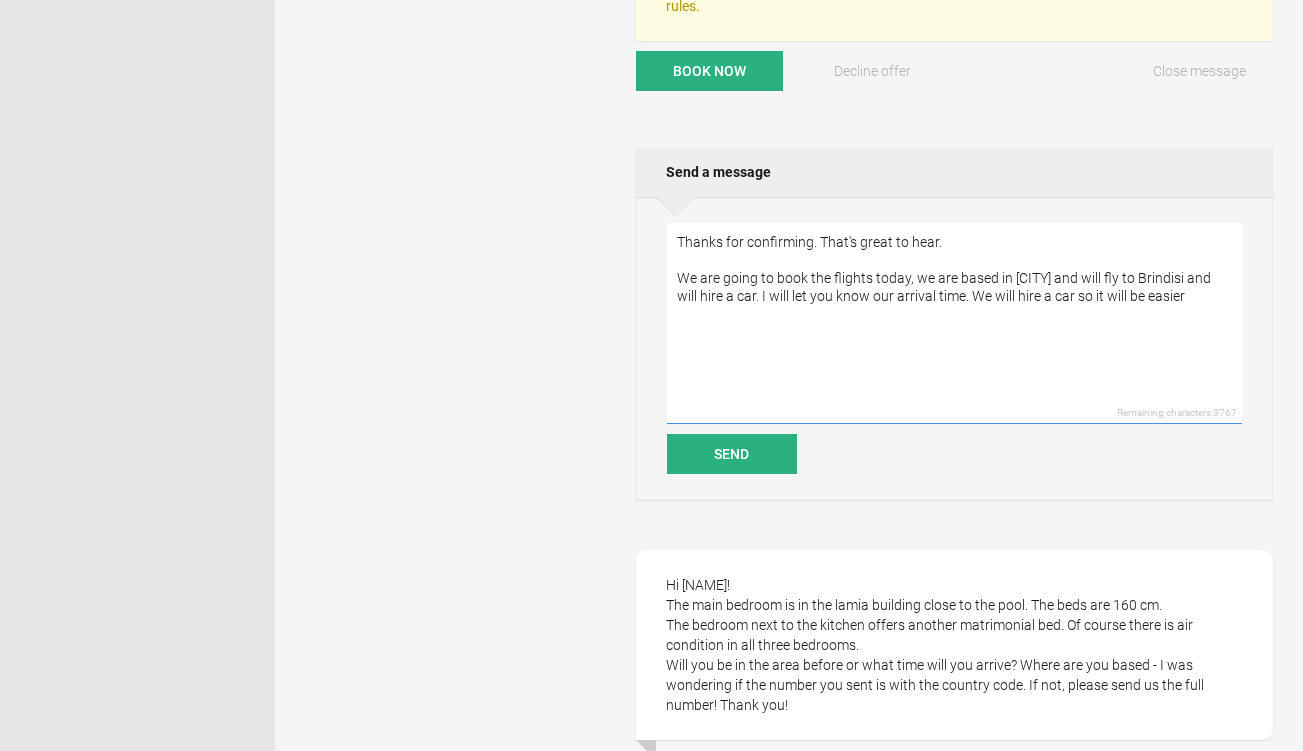 drag, startPoint x: 1210, startPoint y: 297, endPoint x: 967, endPoint y: 295, distance: 243.00822 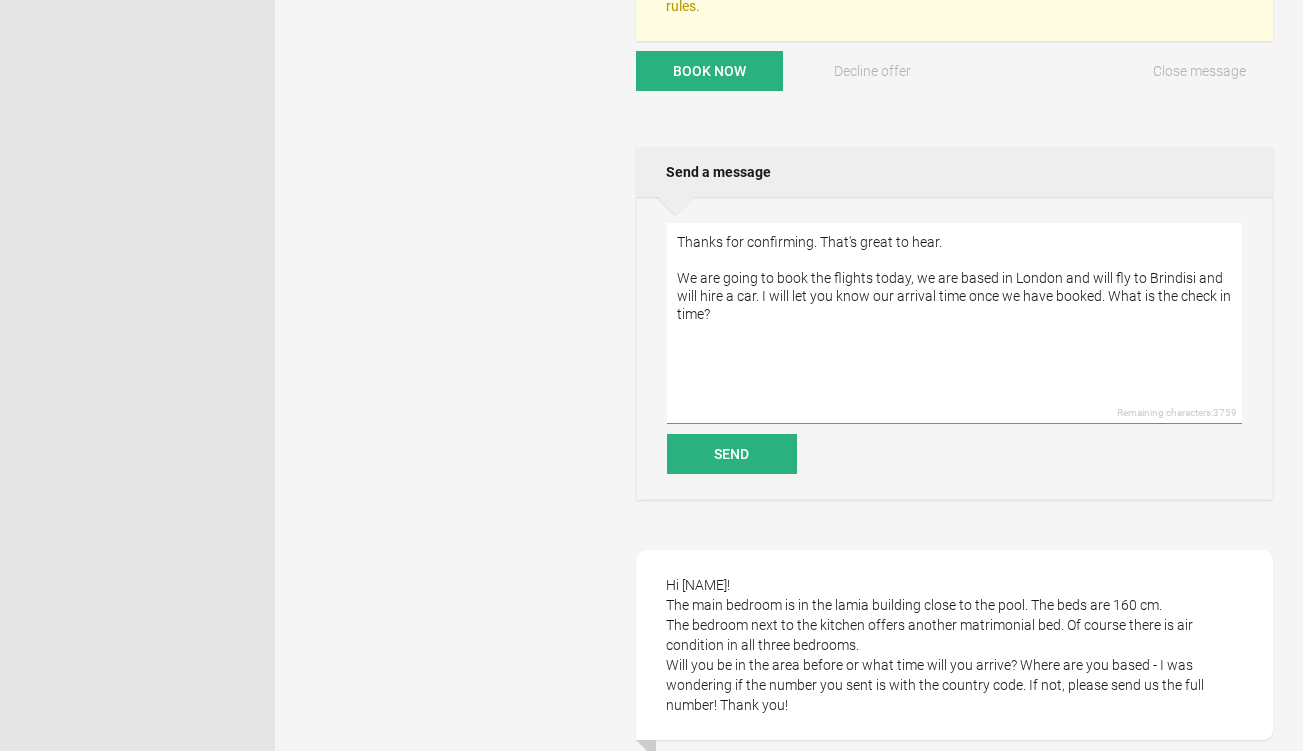 click on "Thanks for confirming. That's great to hear.
We are going to book the flights today, we are based in London and will fly to Brindisi and will hire a car. I will let you know our arrival time once we have booked. What is the check in time?" at bounding box center (954, 323) 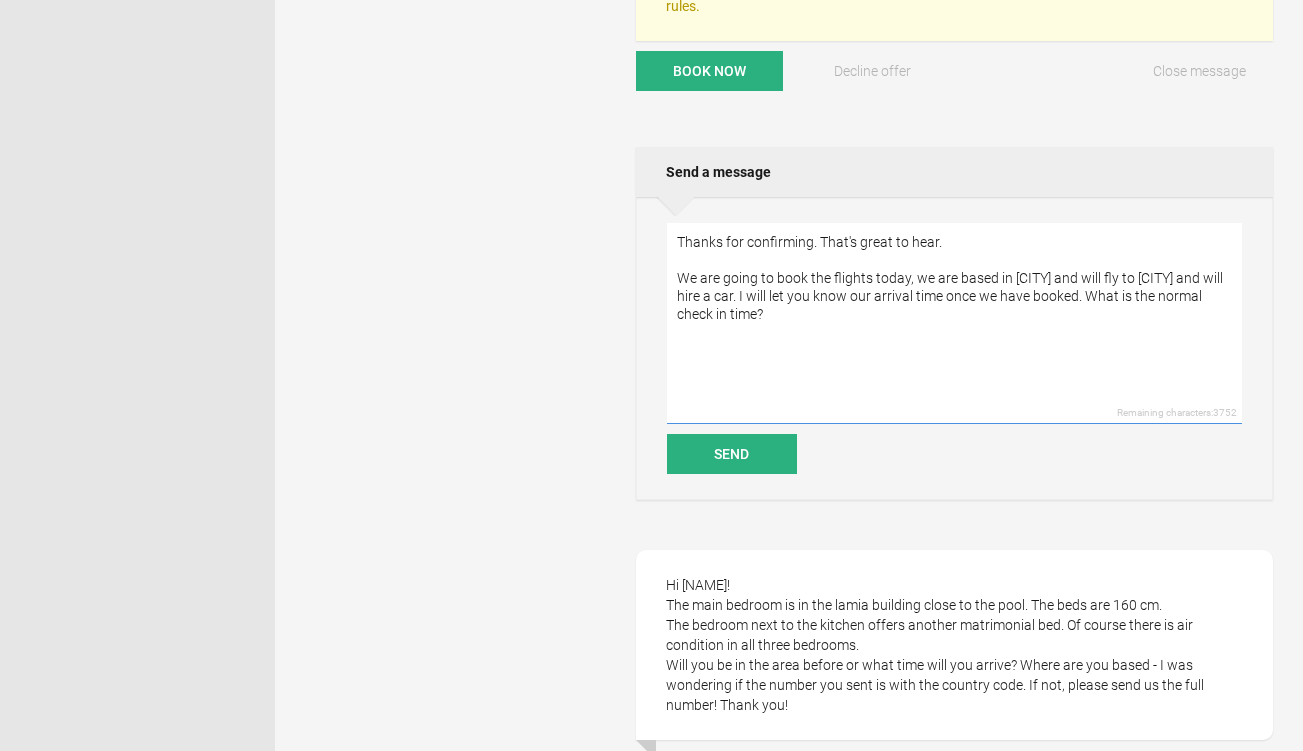 click on "Thanks for confirming. That's great to hear.
We are going to book the flights today, we are based in [CITY] and will fly to [CITY] and will hire a car. I will let you know our arrival time once we have booked. What is the normal check in time?" at bounding box center [954, 323] 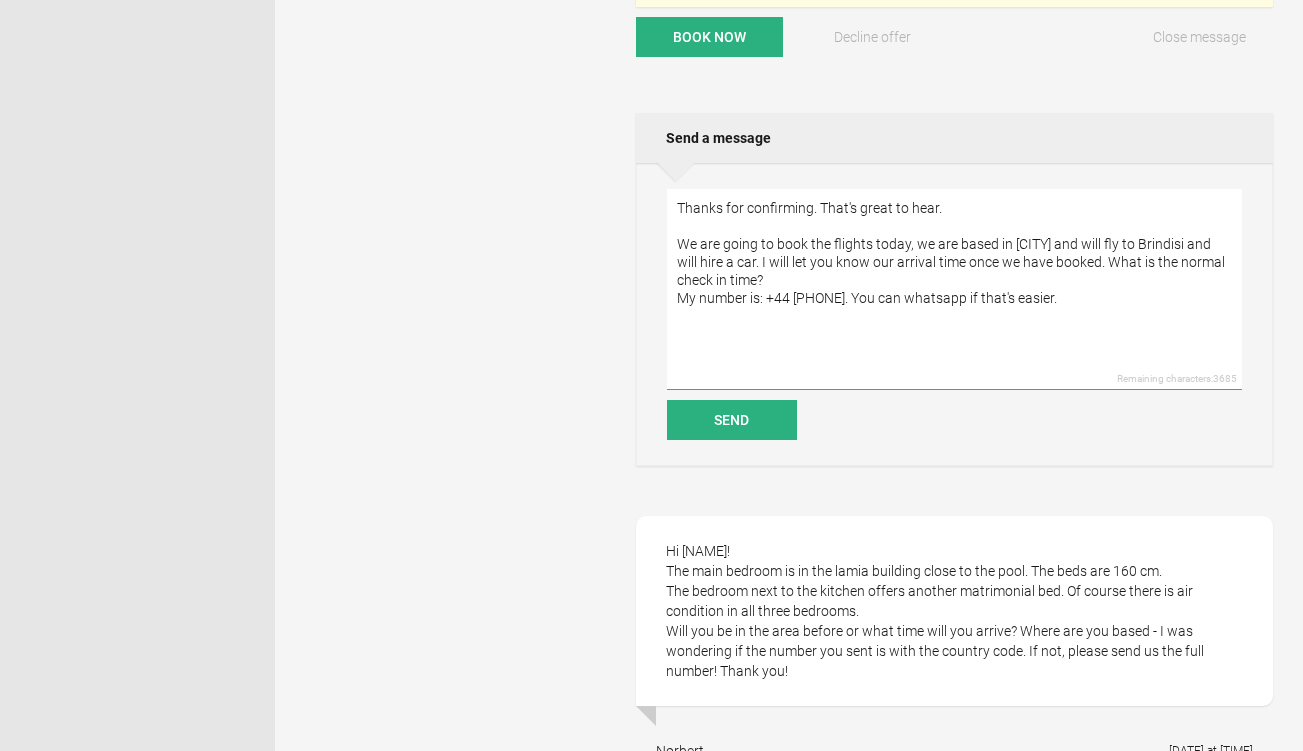 scroll, scrollTop: 1019, scrollLeft: 0, axis: vertical 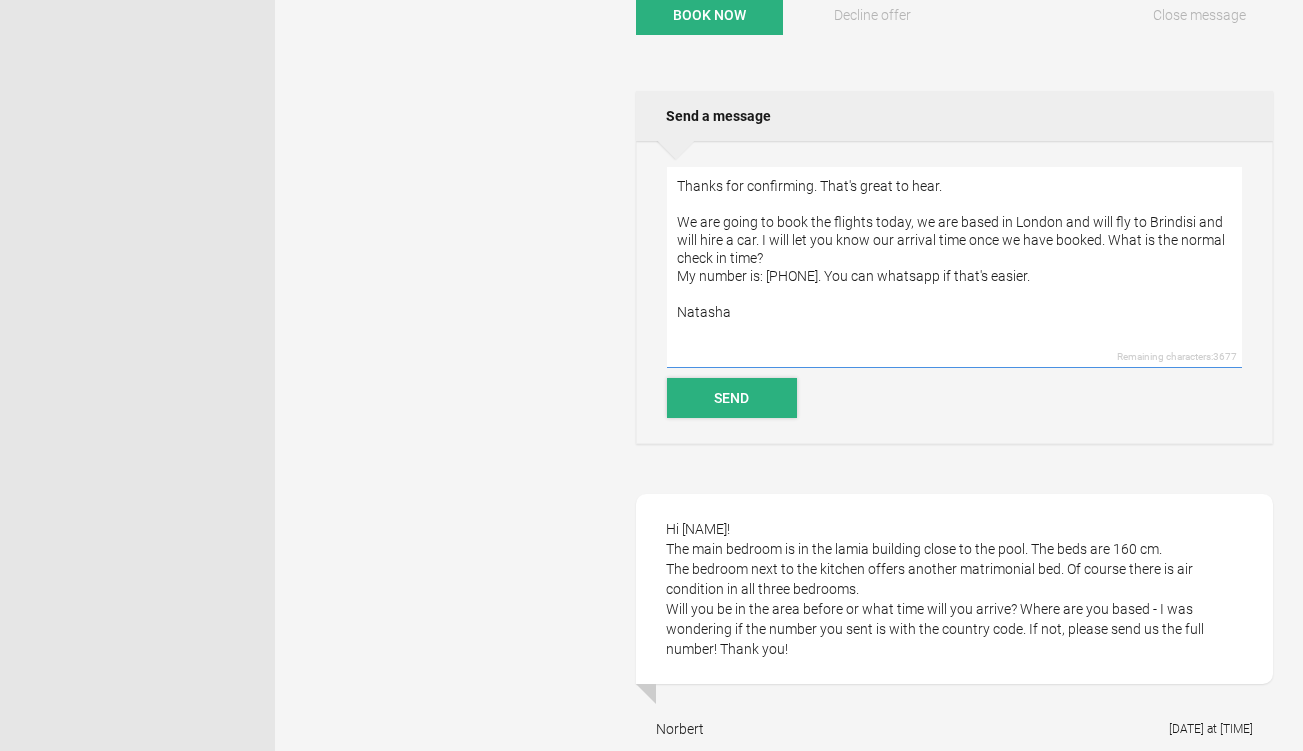type on "Thanks for confirming. That's great to hear.
We are going to book the flights today, we are based in London and will fly to Brindisi and will hire a car. I will let you know our arrival time once we have booked. What is the normal check in time?
My number is: [PHONE]. You can whatsapp if that's easier.
Natasha" 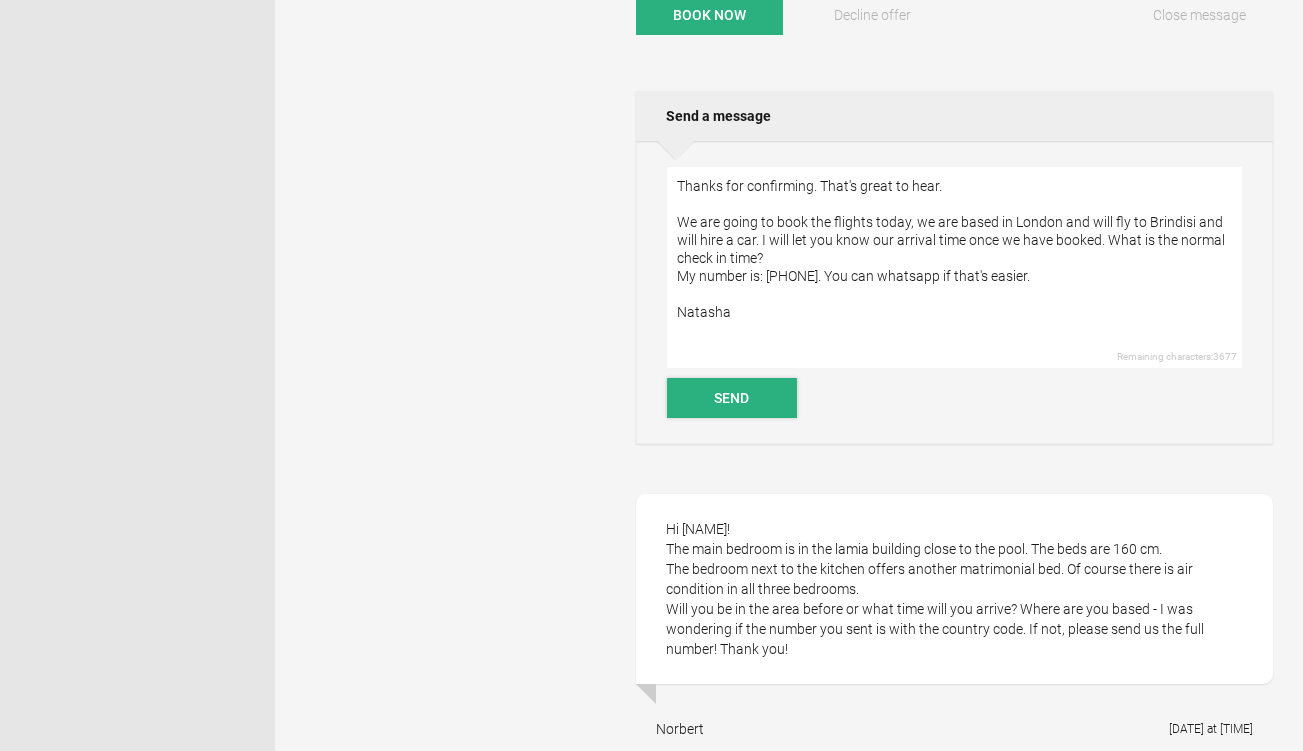 click on "Send" at bounding box center [732, 398] 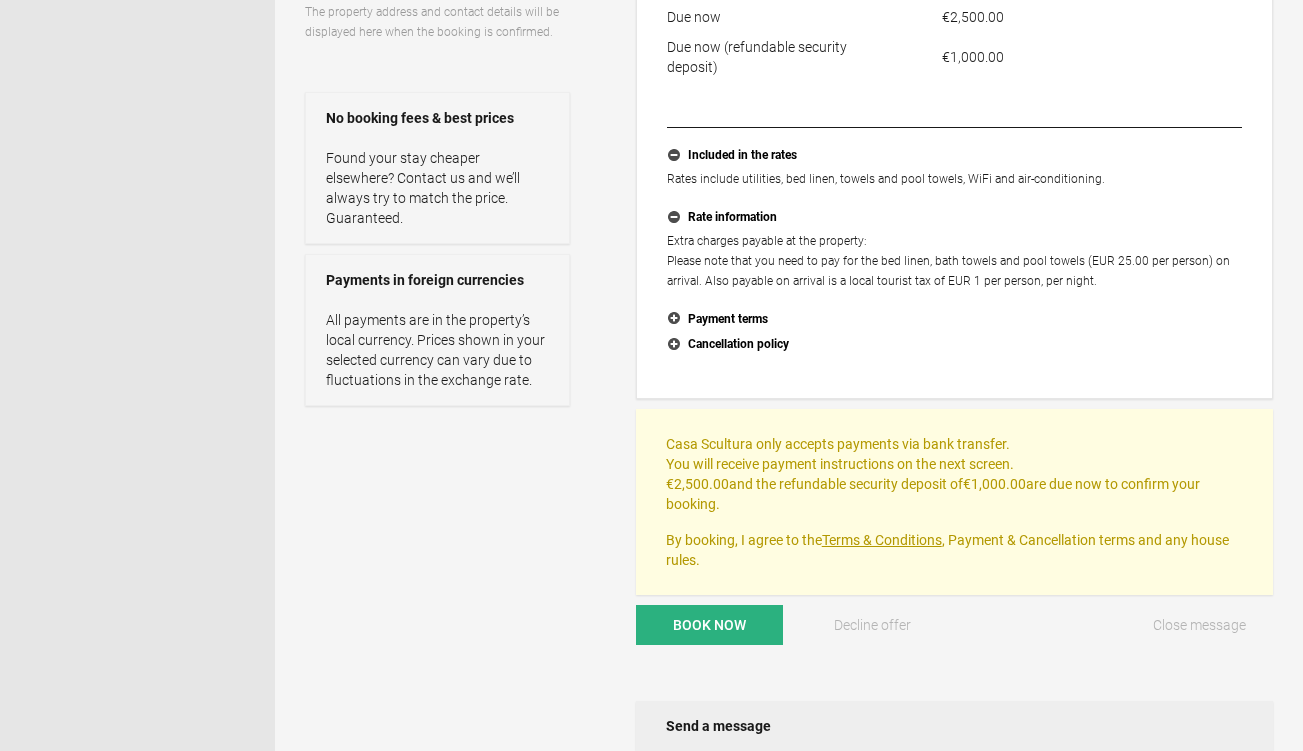 scroll, scrollTop: 409, scrollLeft: 0, axis: vertical 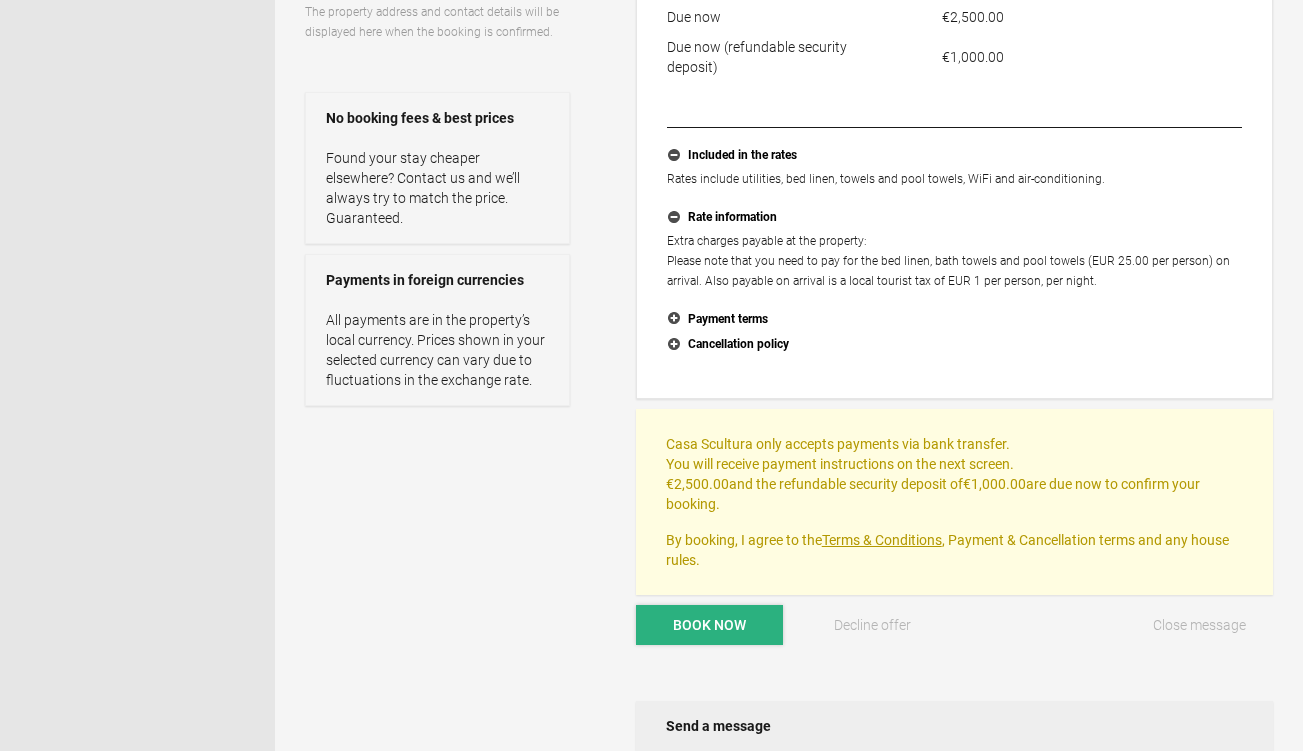 click on "Book now" at bounding box center [709, 625] 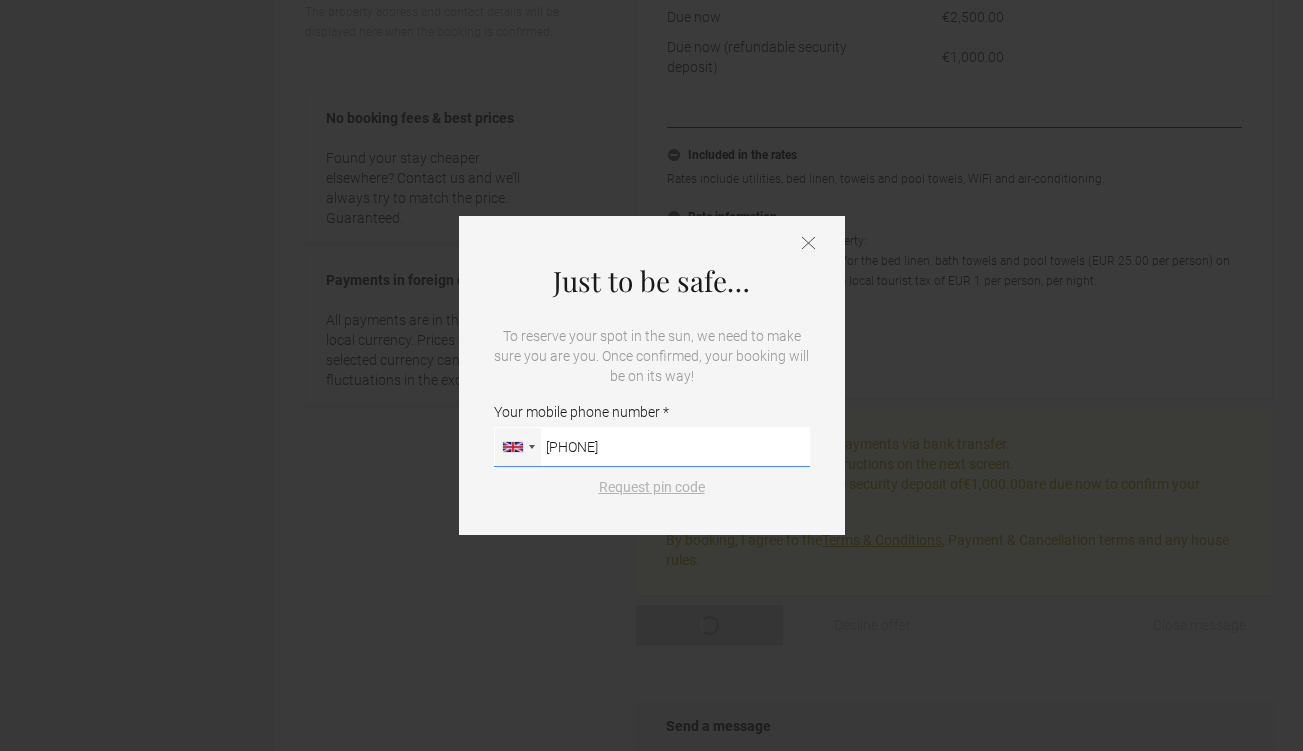 type on "[PHONE]" 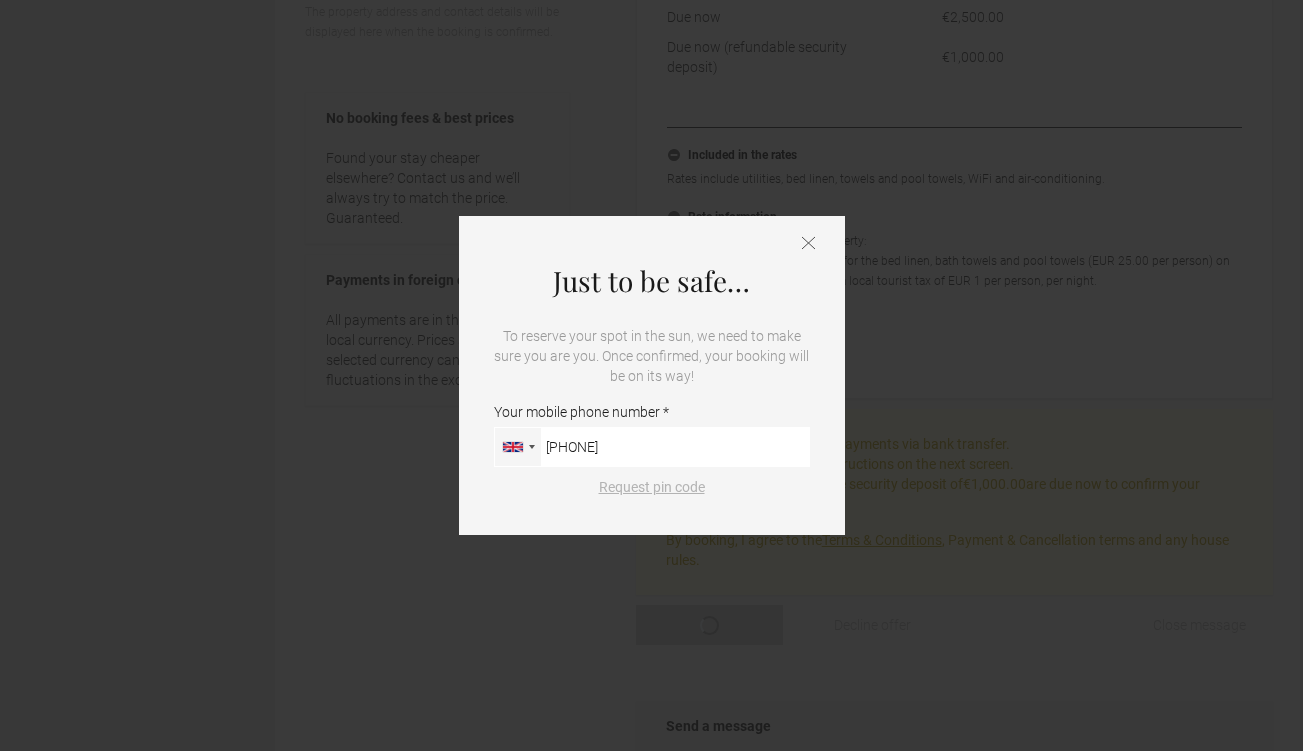 click on "Request pin code" at bounding box center [652, 487] 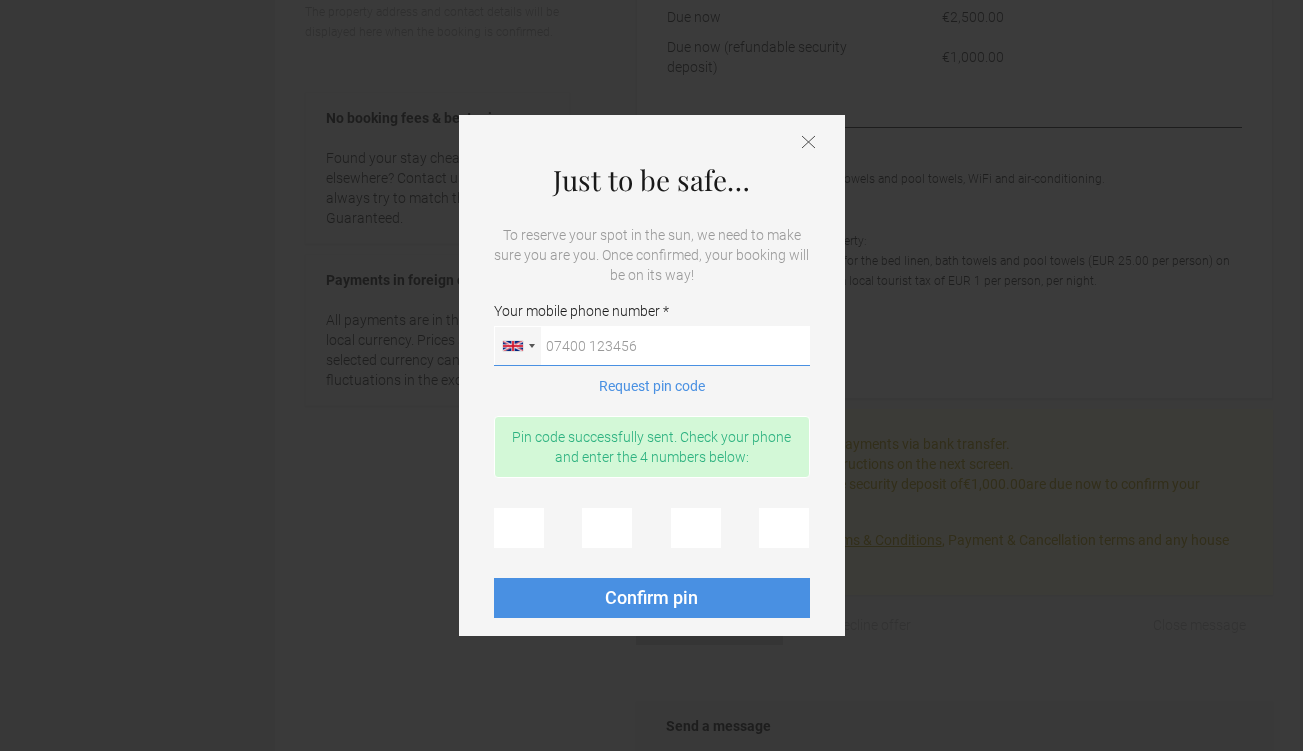 click on "Your mobile phone number
Germany (Deutschland) +49 United States +1 United Kingdom +44 Afghanistan (‫افغانستان‬‎) +93 Albania (Shqipëri) +355 Algeria (‫الجزائر‬‎) +213 American Samoa +1684 Andorra +376 Angola +244 Anguilla +1264 Antigua and Barbuda +1268 Argentina +54 Armenia (Հայաստան) +374 Aruba +297 Australia +61 Austria (Österreich) +43 Azerbaijan (Azərbaycan) +994 Bahamas +1242 Bahrain (‫البحرين‬‎) +973 Bangladesh (বাংলাদেশ) +880 Barbados +1246 Belarus (Беларусь) +375 Belgium (België) +32 Belize +501 Benin (Bénin) +229 Bermuda +1441 Bhutan (འབྲུག) +975 Bolivia +591 Bosnia and Herzegovina (Босна и Херцеговина) +387 Botswana +267 Brazil (Brasil) +55 British Indian Ocean Territory +246 British Virgin Islands +1284 Brunei +673 Bulgaria (България) +359 Burkina Faso +226 Burundi (Uburundi) +257 Cambodia (កម្ពុជា) +855 Cameroon (Cameroun)" at bounding box center (652, 346) 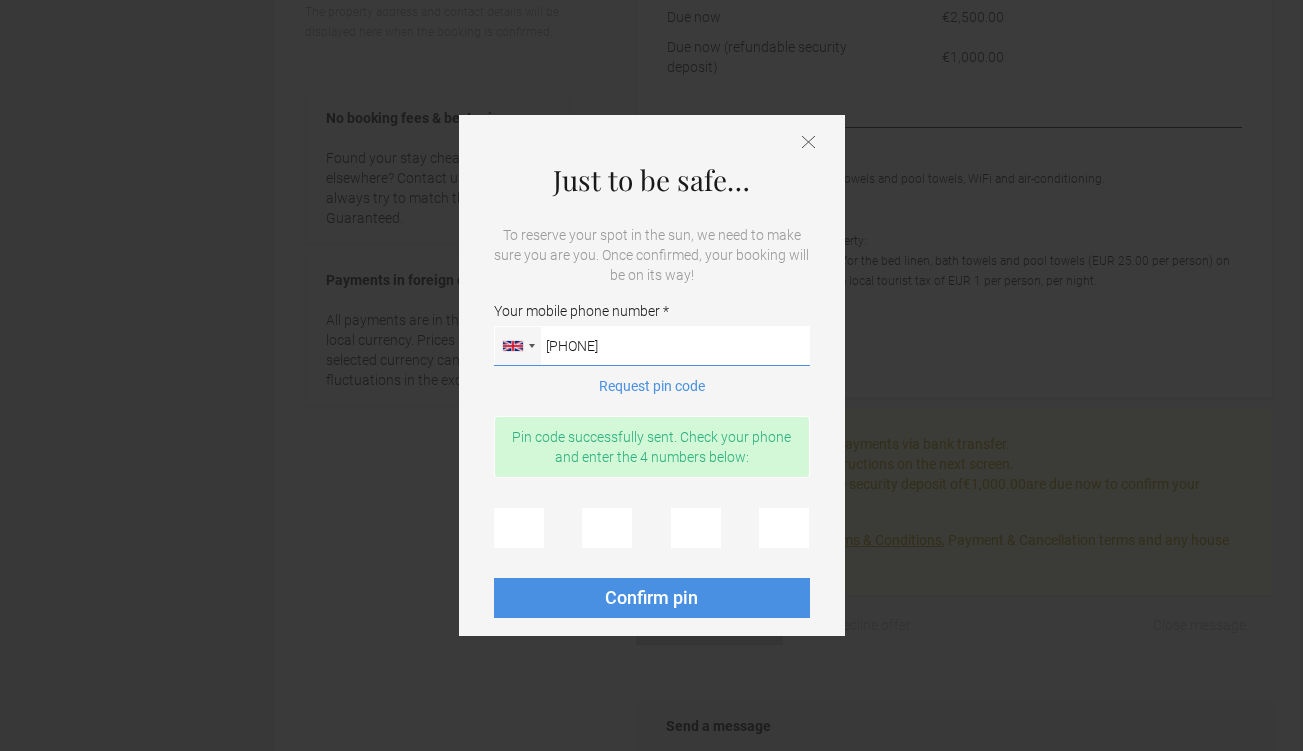 type on "[PHONE]" 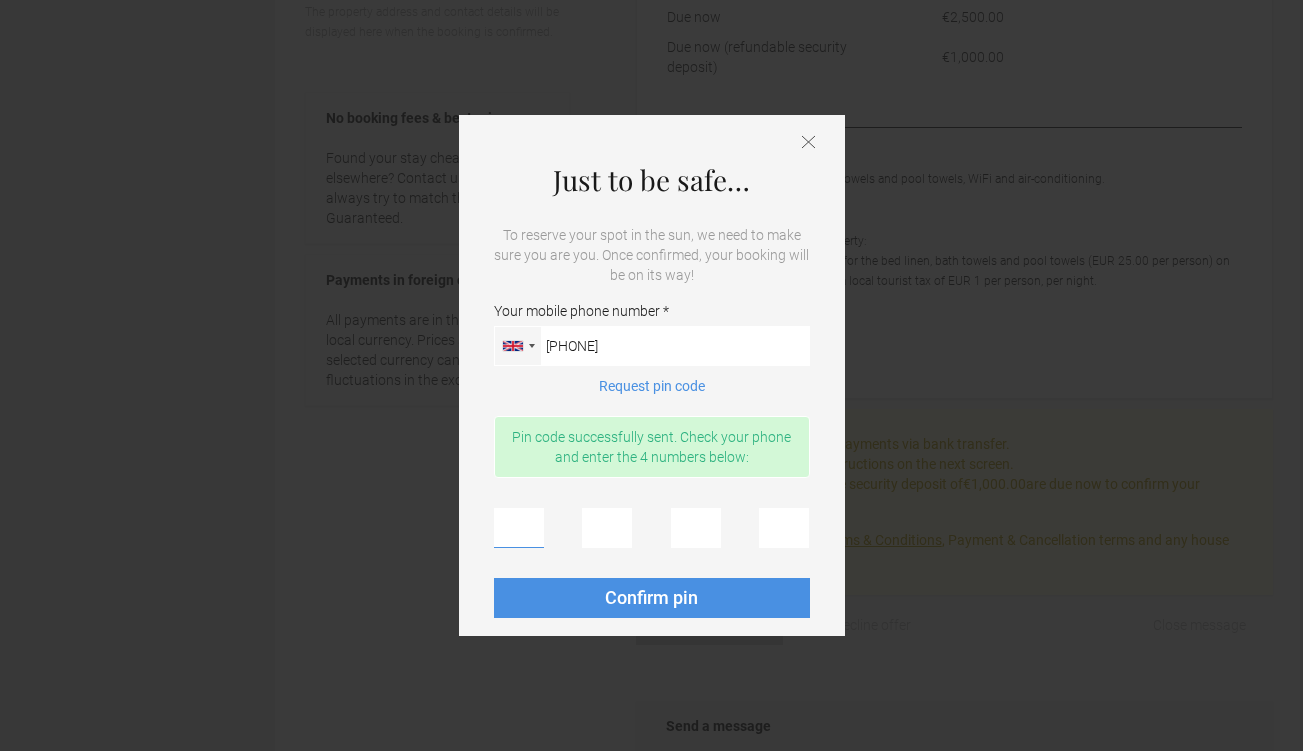 click at bounding box center (519, 528) 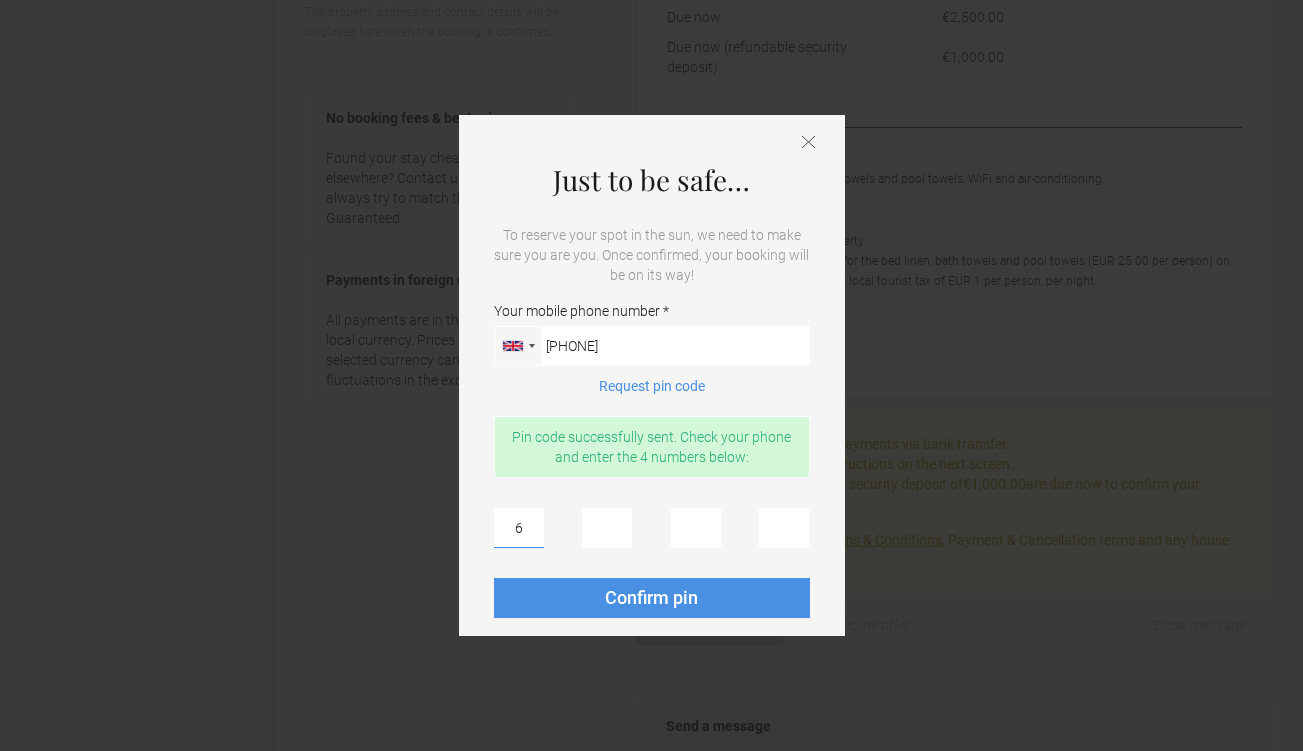 type on "6" 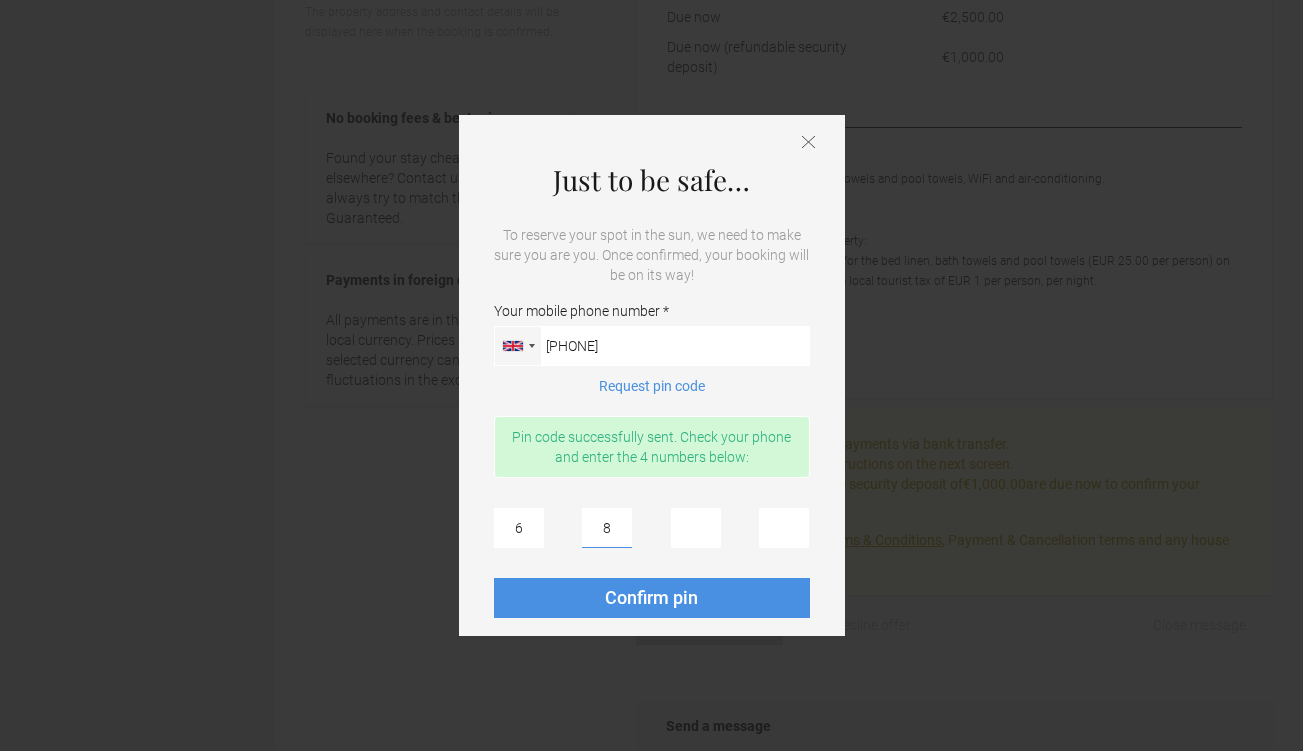 type on "8" 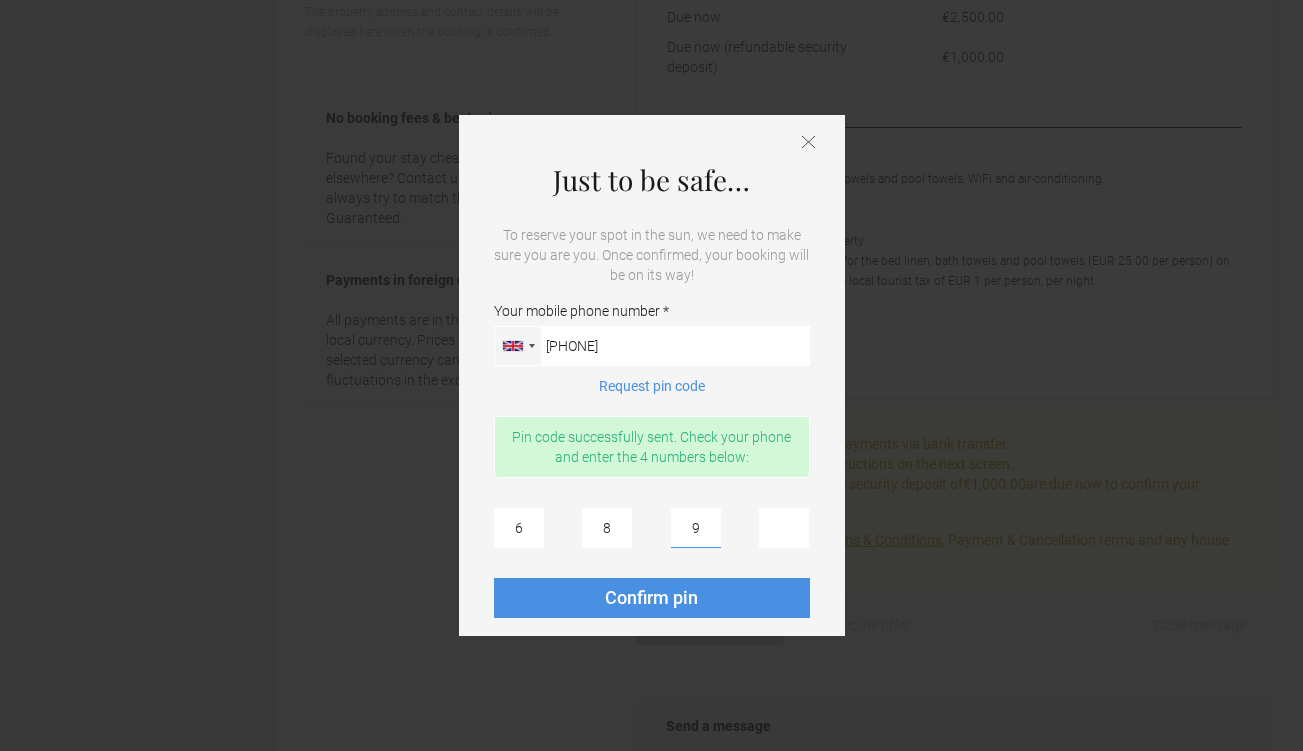 type on "9" 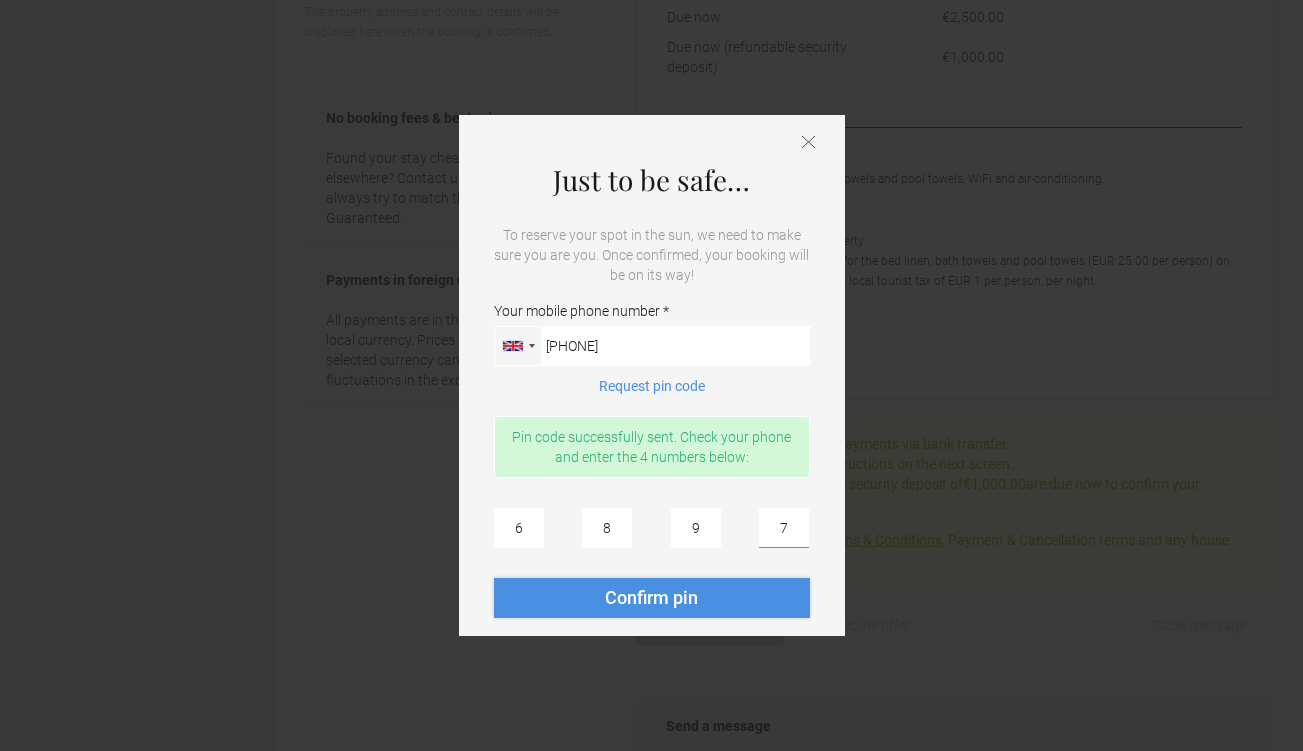 type on "7" 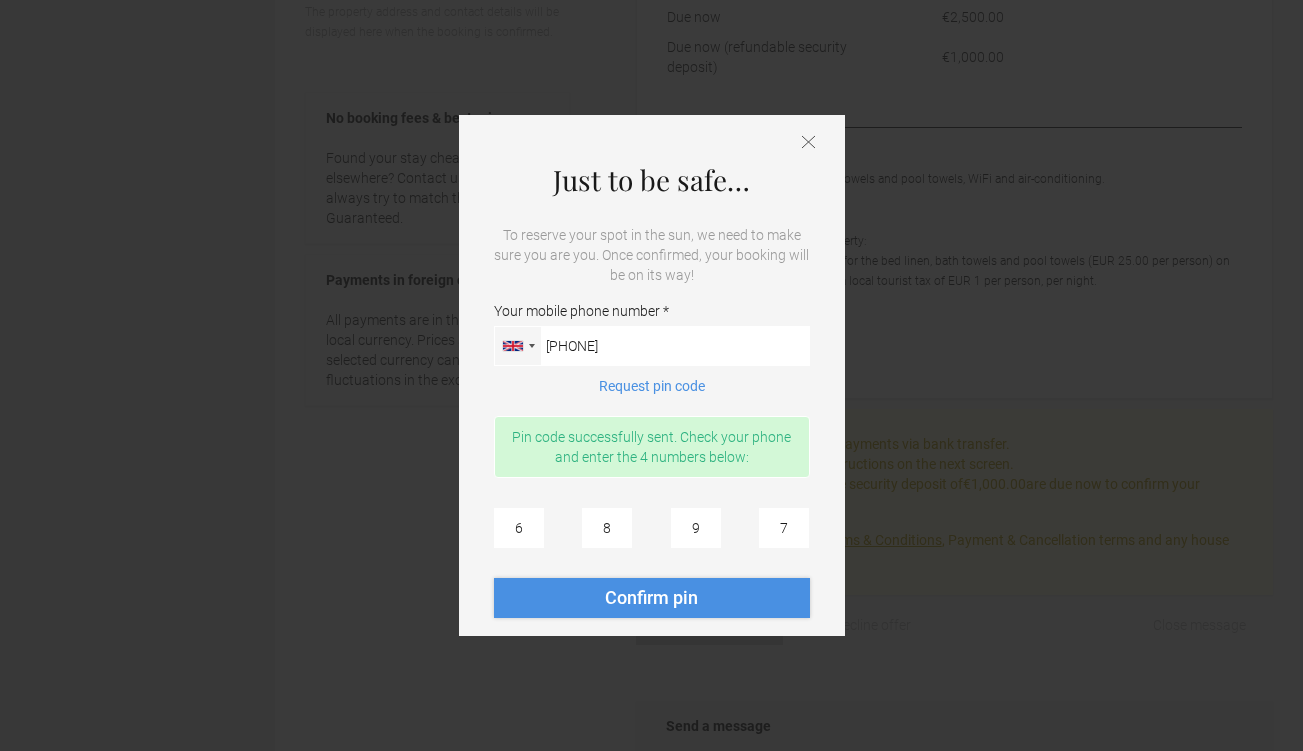 click on "Confirm pin" at bounding box center (651, 597) 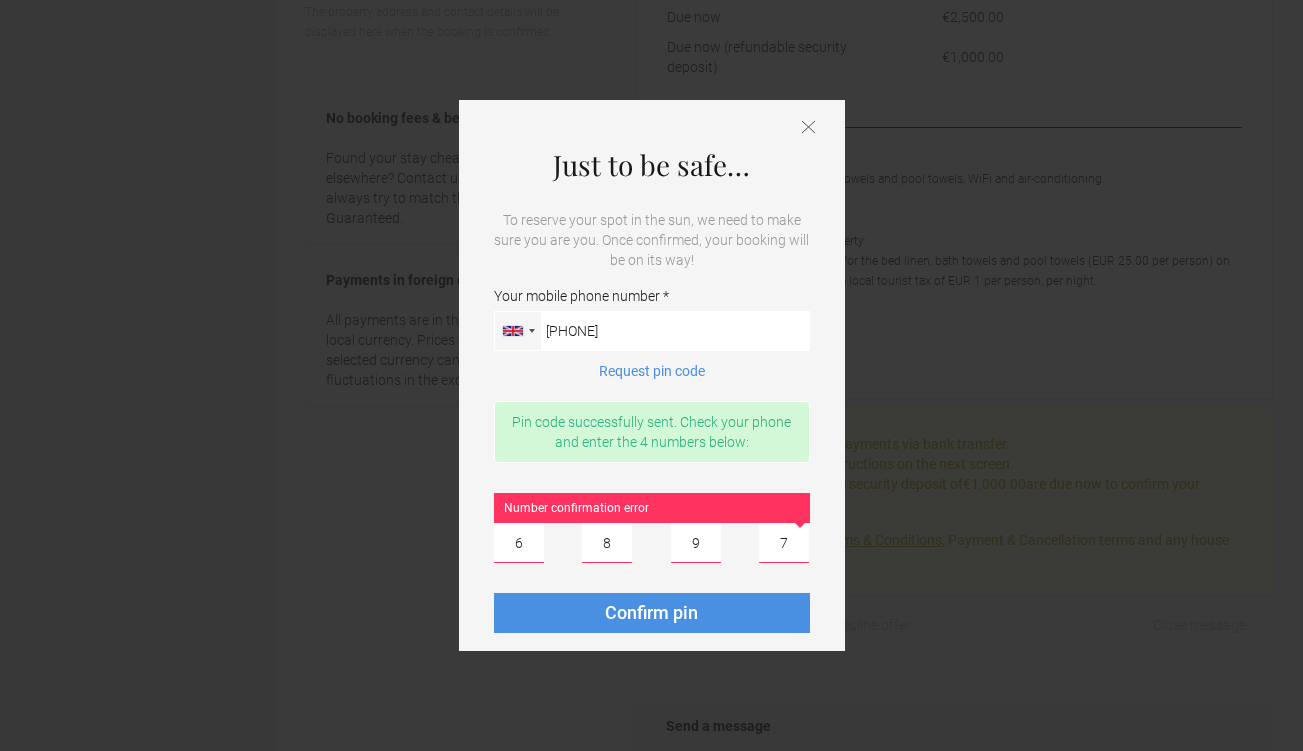 click on "6" at bounding box center (519, 543) 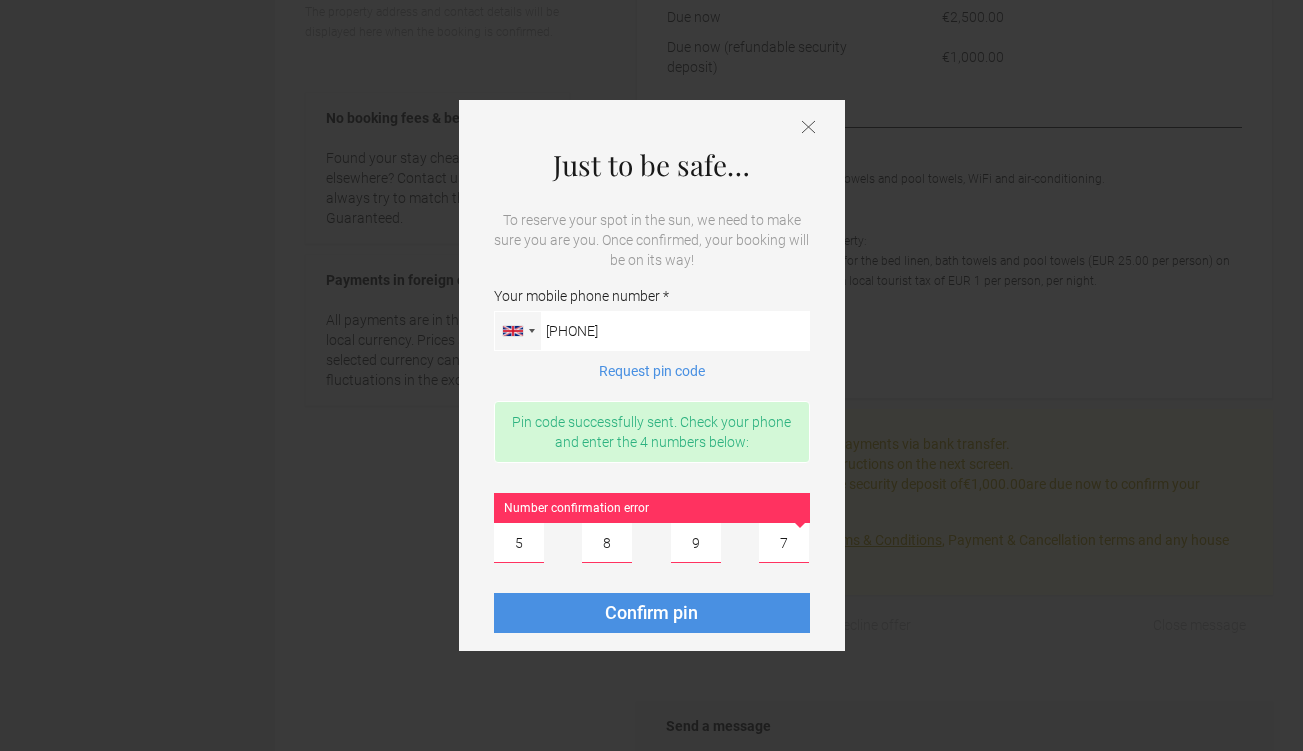type on "5" 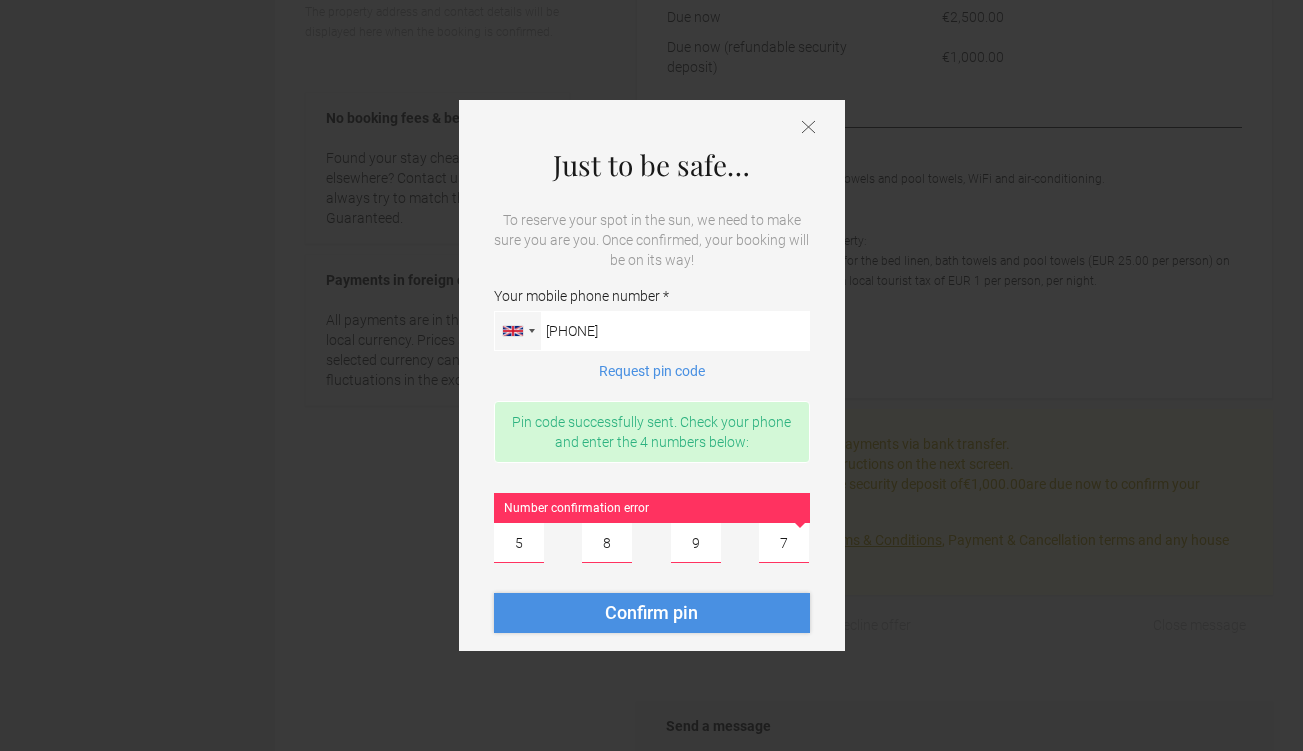 click on "Confirm pin" at bounding box center (652, 613) 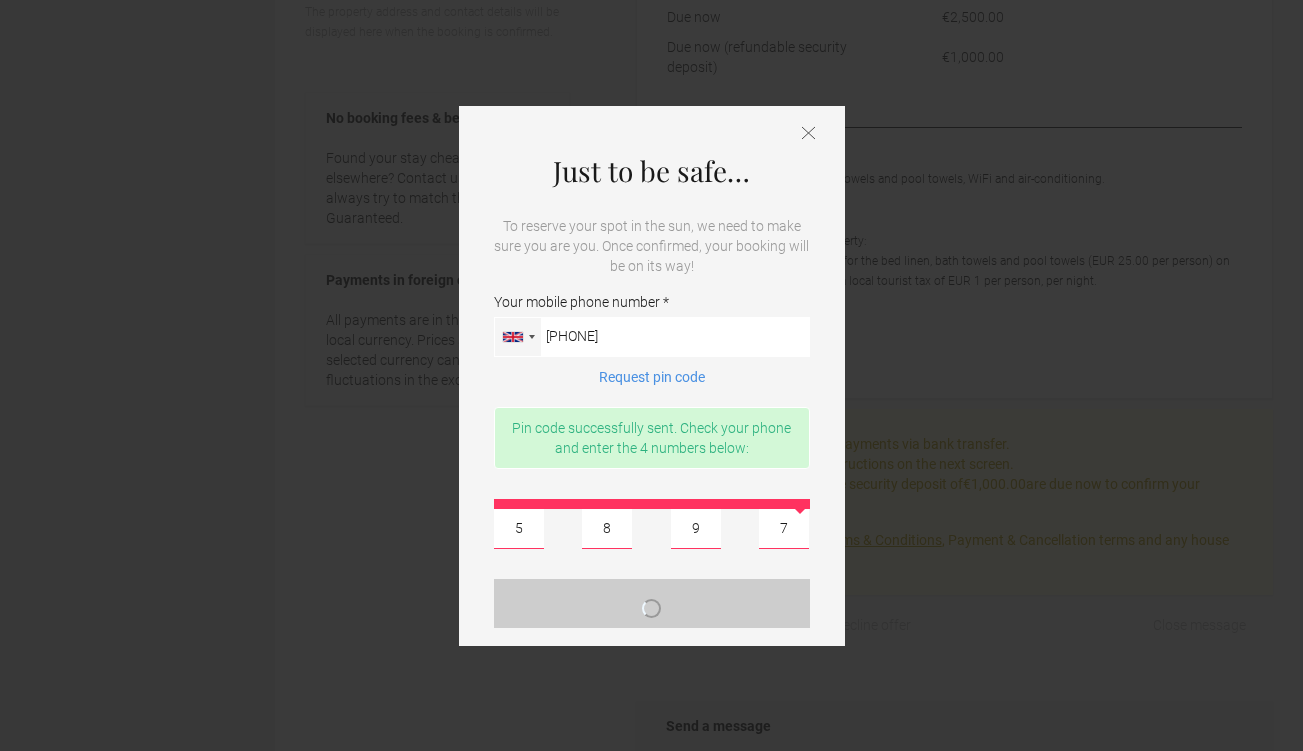 type 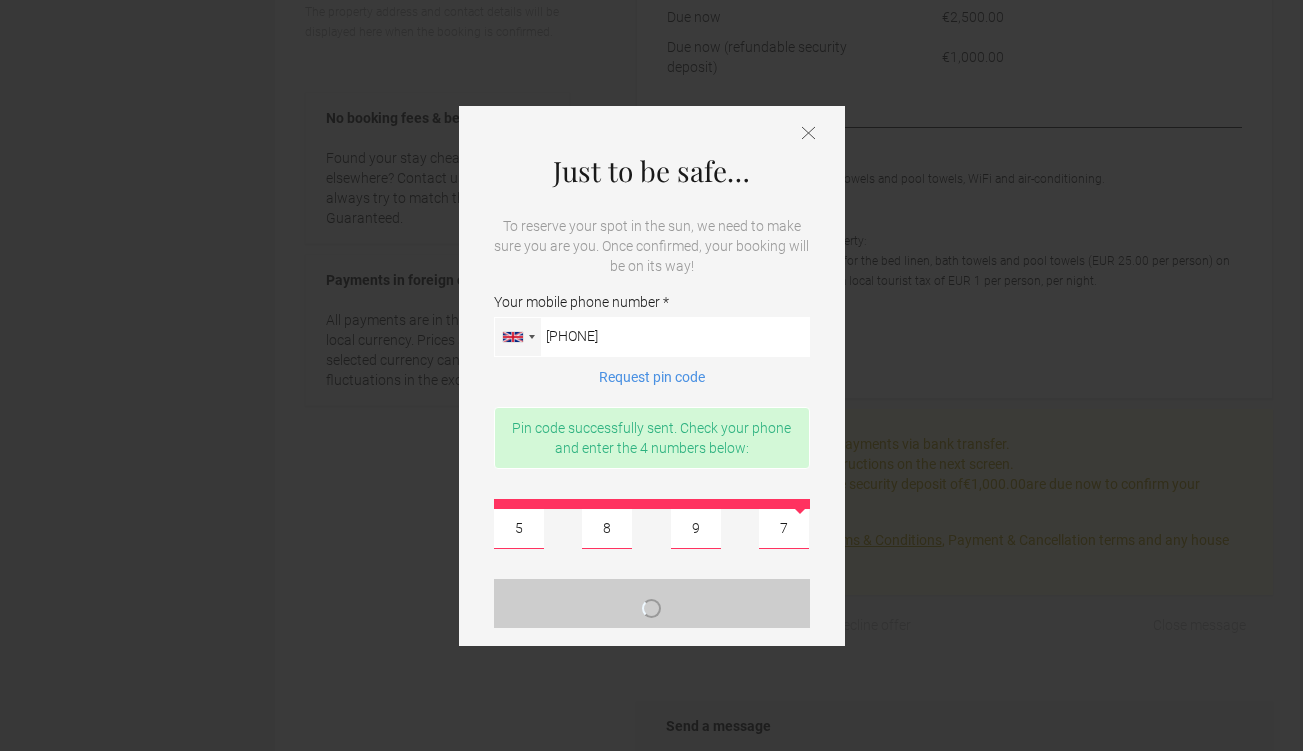 type 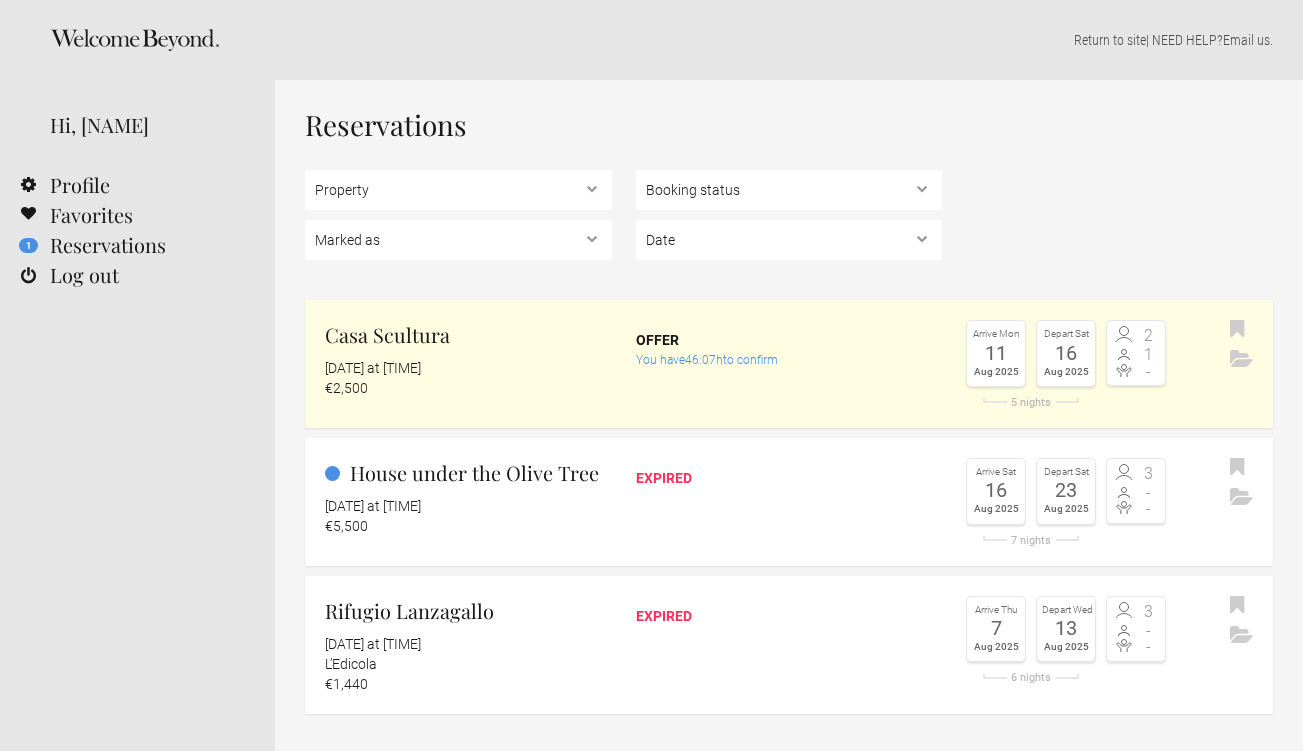 scroll, scrollTop: 0, scrollLeft: 0, axis: both 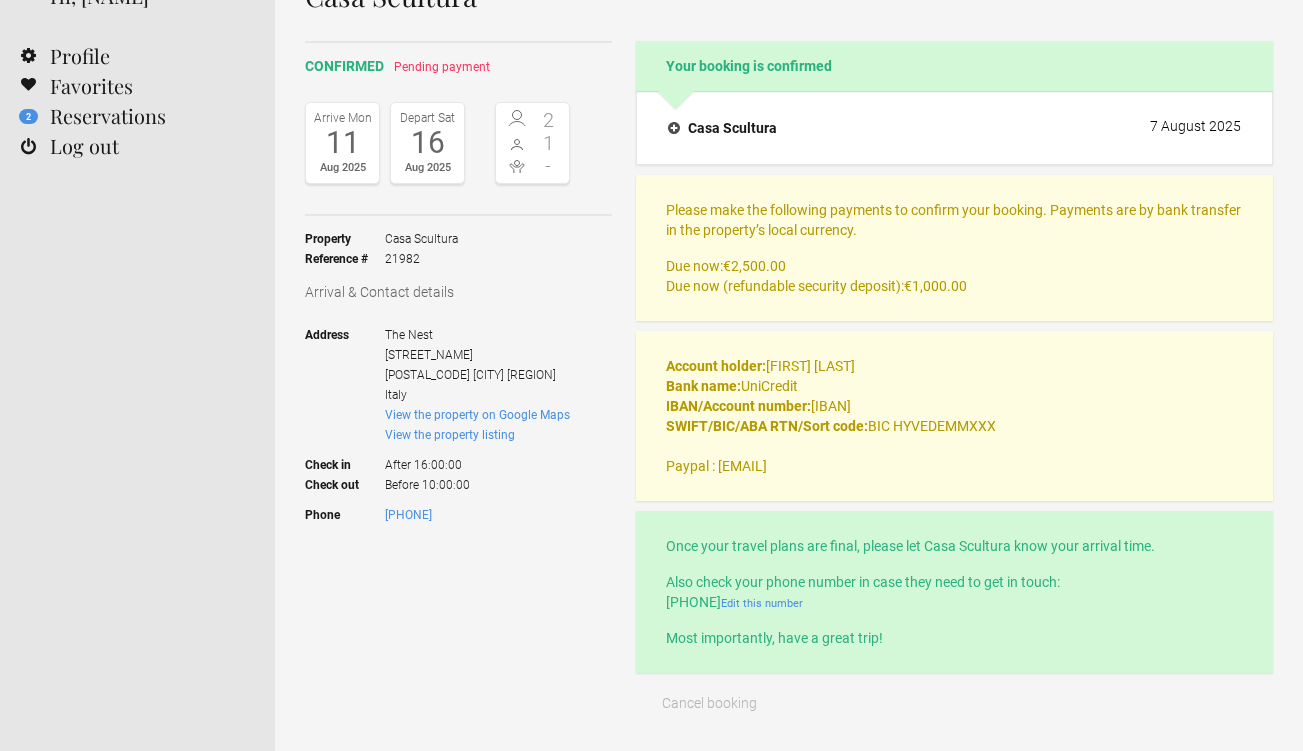 click on "Account holder: [NAME] Bank name: [BRAND] IBAN/Account number: [IBAN] SWIFT/BIC/ABA RTN/Sort code: BIC [BIC] Paypal : [EMAIL]" at bounding box center (954, 416) 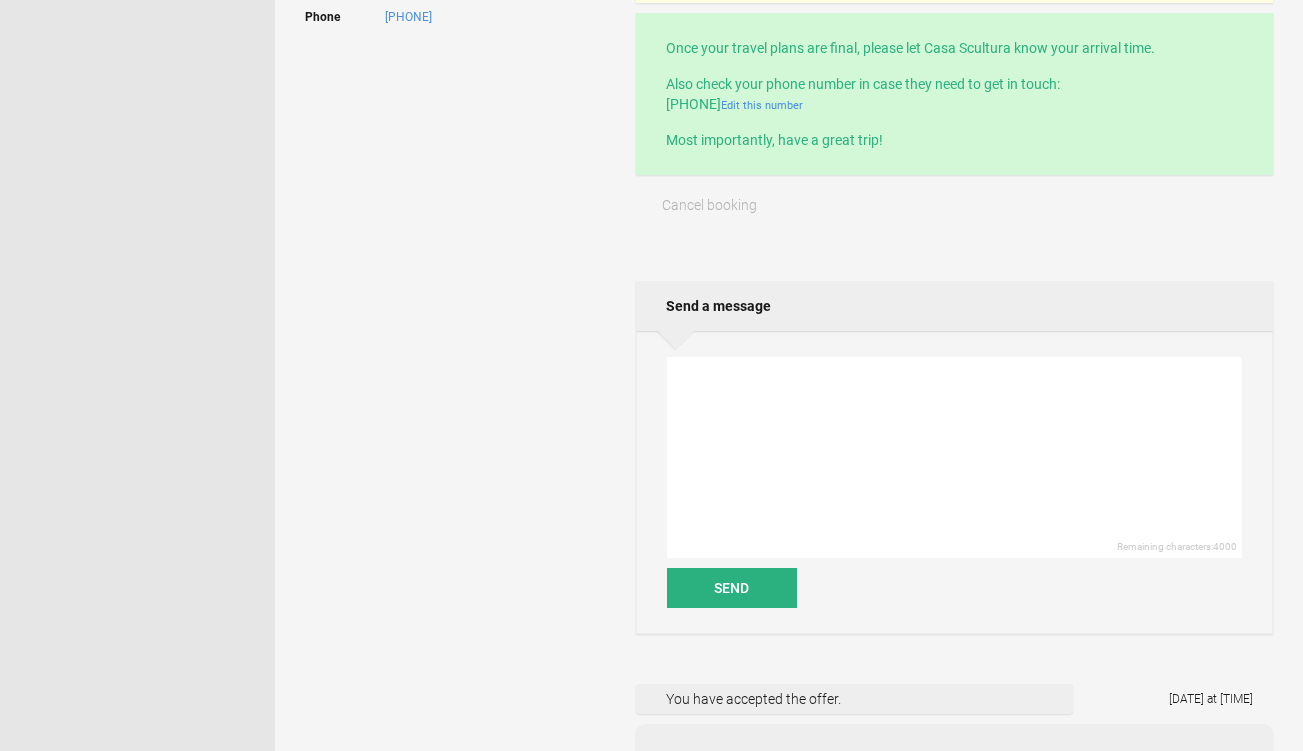 scroll, scrollTop: 637, scrollLeft: 0, axis: vertical 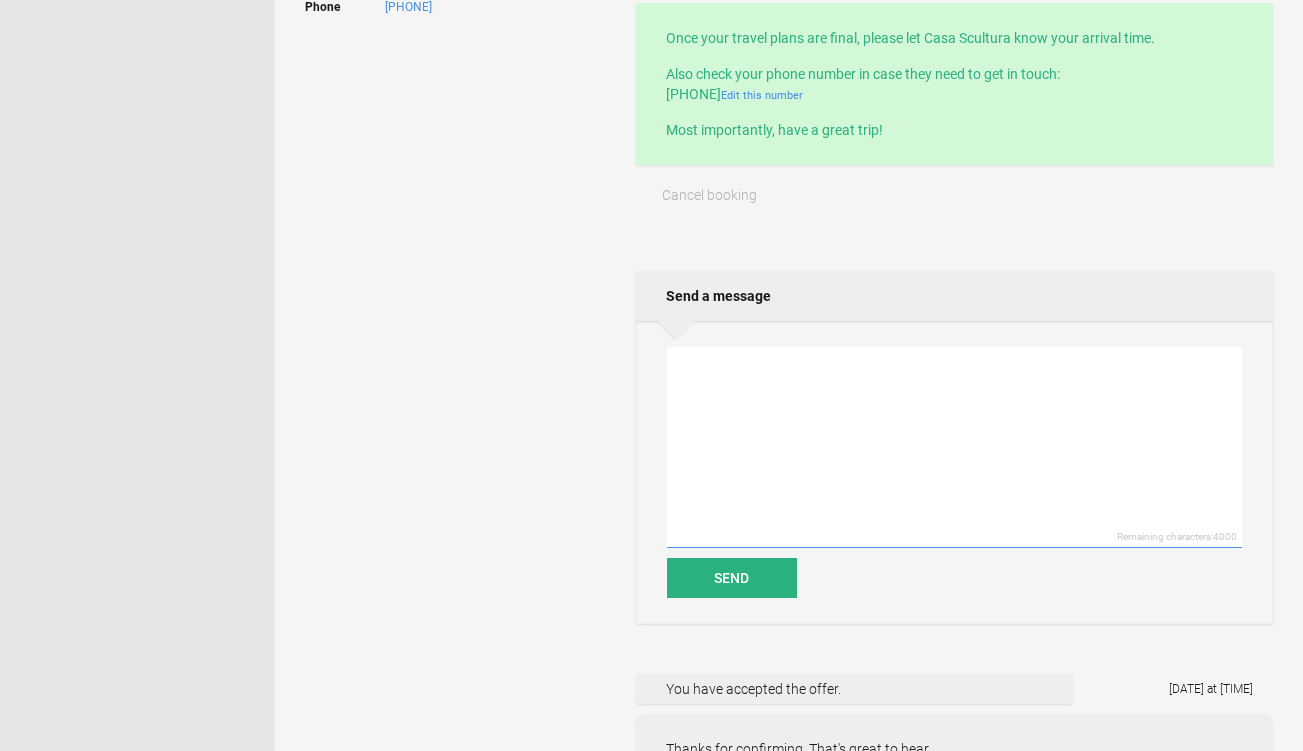 click at bounding box center [954, 447] 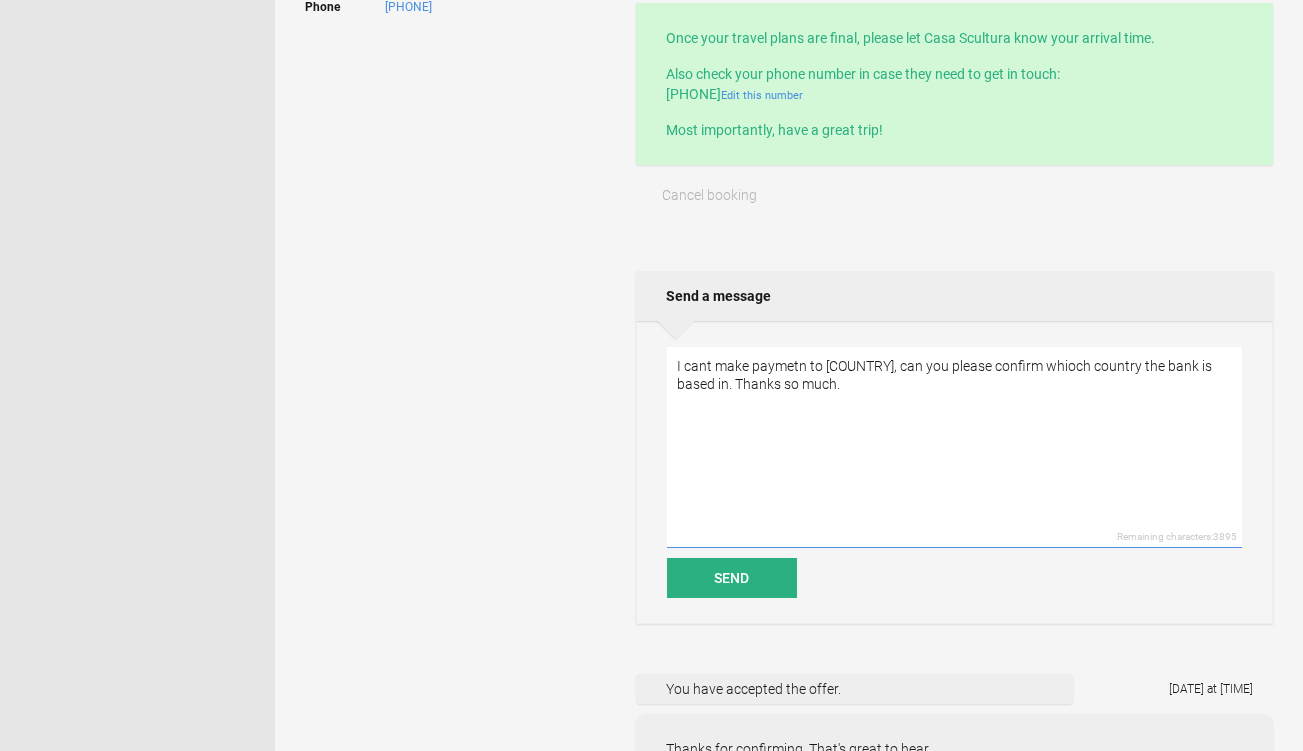click on "I cant make paymetn to [COUNTRY], can you please confirm whioch country the bank is based in. Thanks so much." at bounding box center [954, 447] 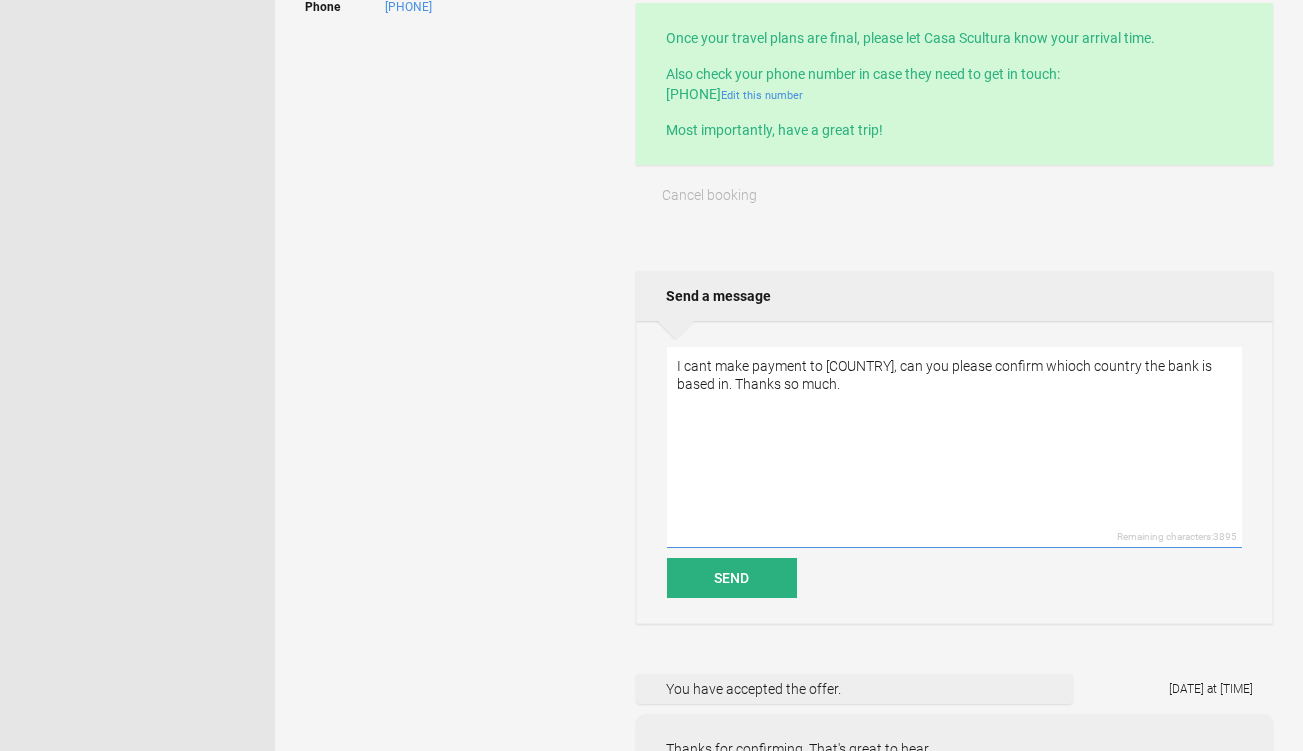 click on "I cant make payment to [COUNTRY], can you please confirm whioch country the bank is based in. Thanks so much." at bounding box center (954, 447) 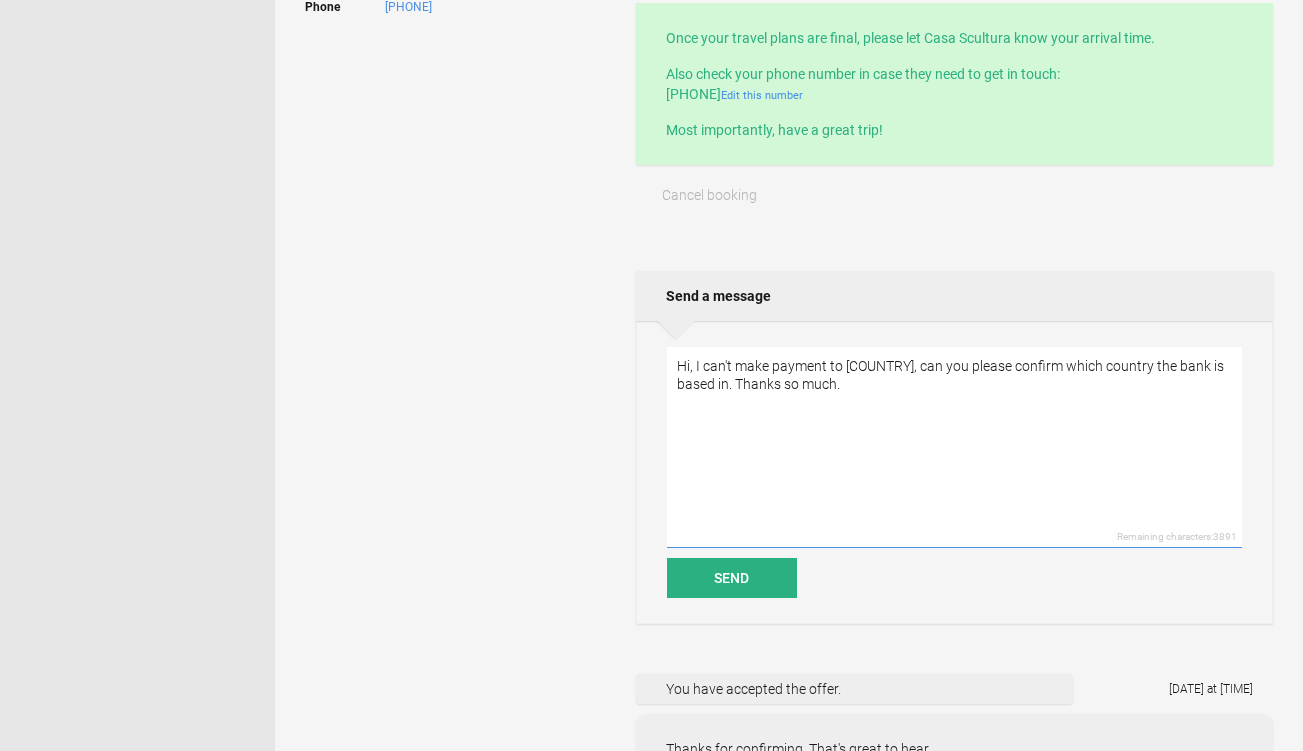 click on "Hi, I can't make payment to [COUNTRY], can you please confirm which country the bank is based in. Thanks so much." at bounding box center [954, 447] 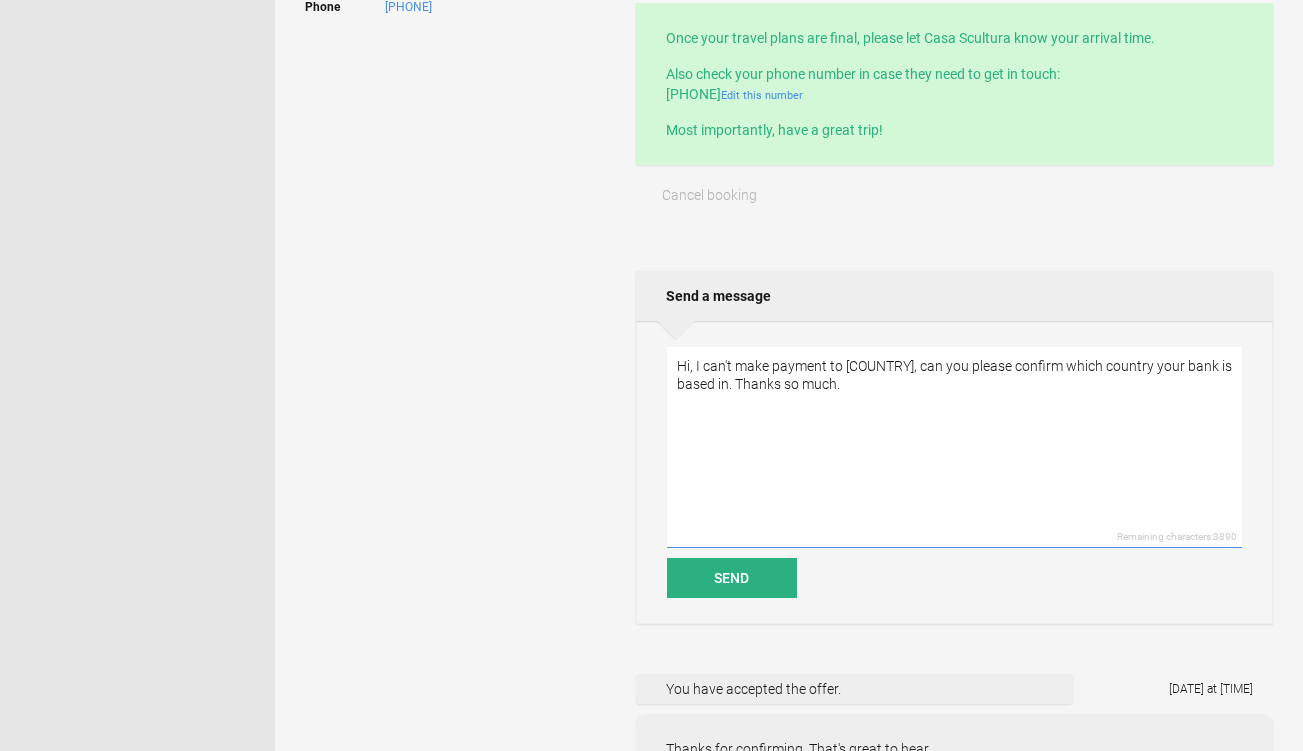 click on "Hi, I can't make payment to [COUNTRY], can you please confirm which country your bank is based in. Thanks so much." at bounding box center (954, 447) 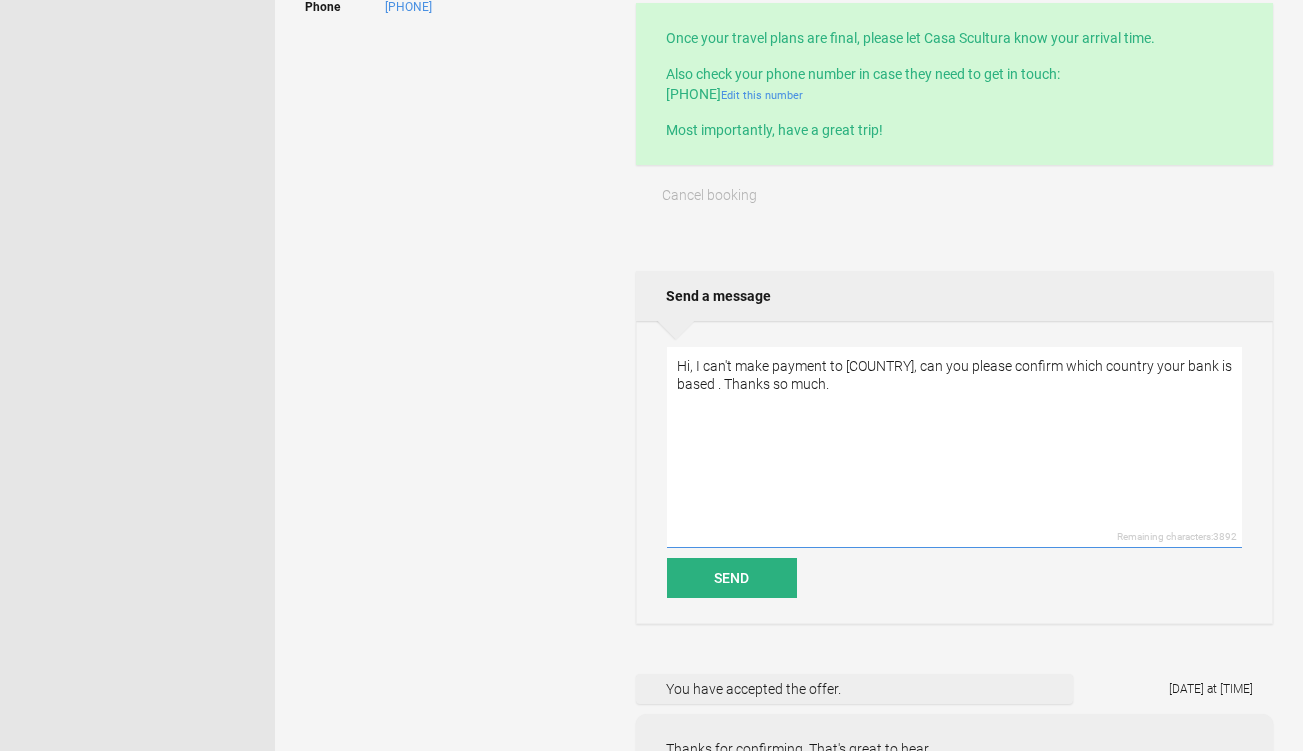 click on "Hi, I can't make payment to [COUNTRY], can you please confirm which country your bank is based . Thanks so much." at bounding box center [954, 447] 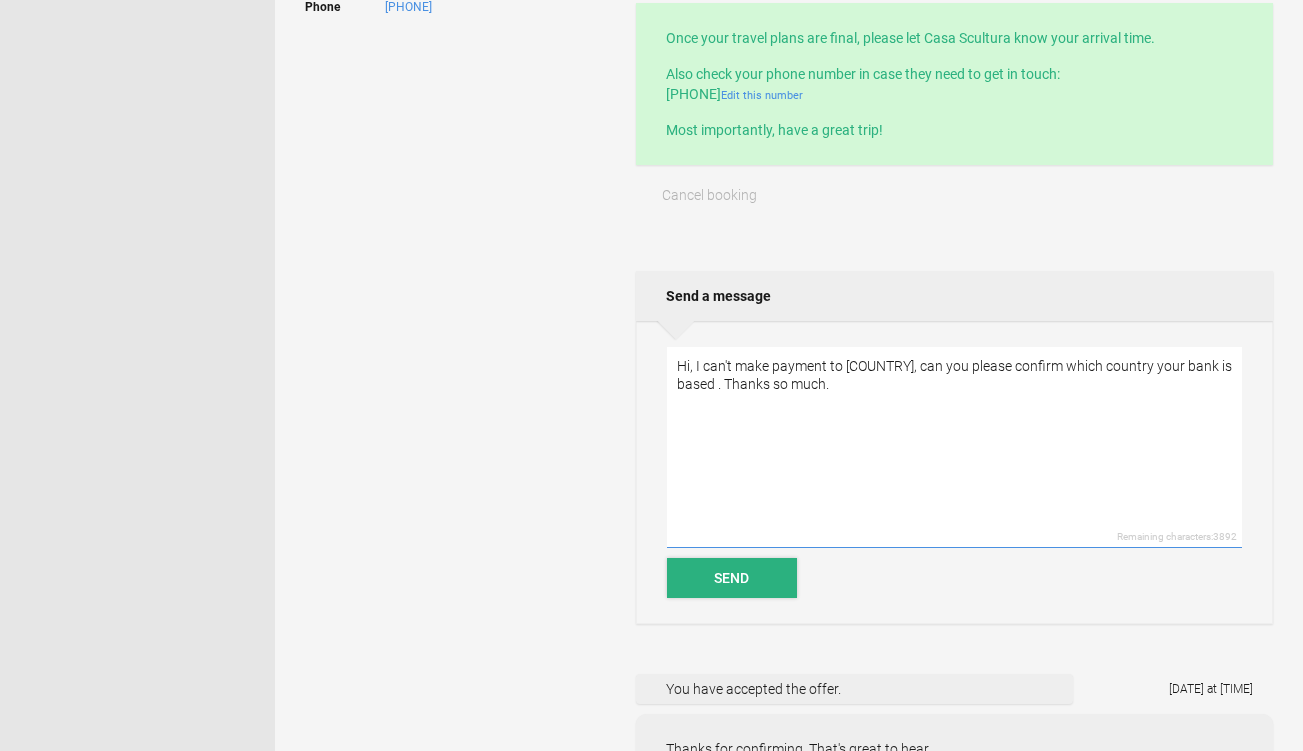 type on "Hi, I can't make payment to [COUNTRY], can you please confirm which country your bank is based . Thanks so much." 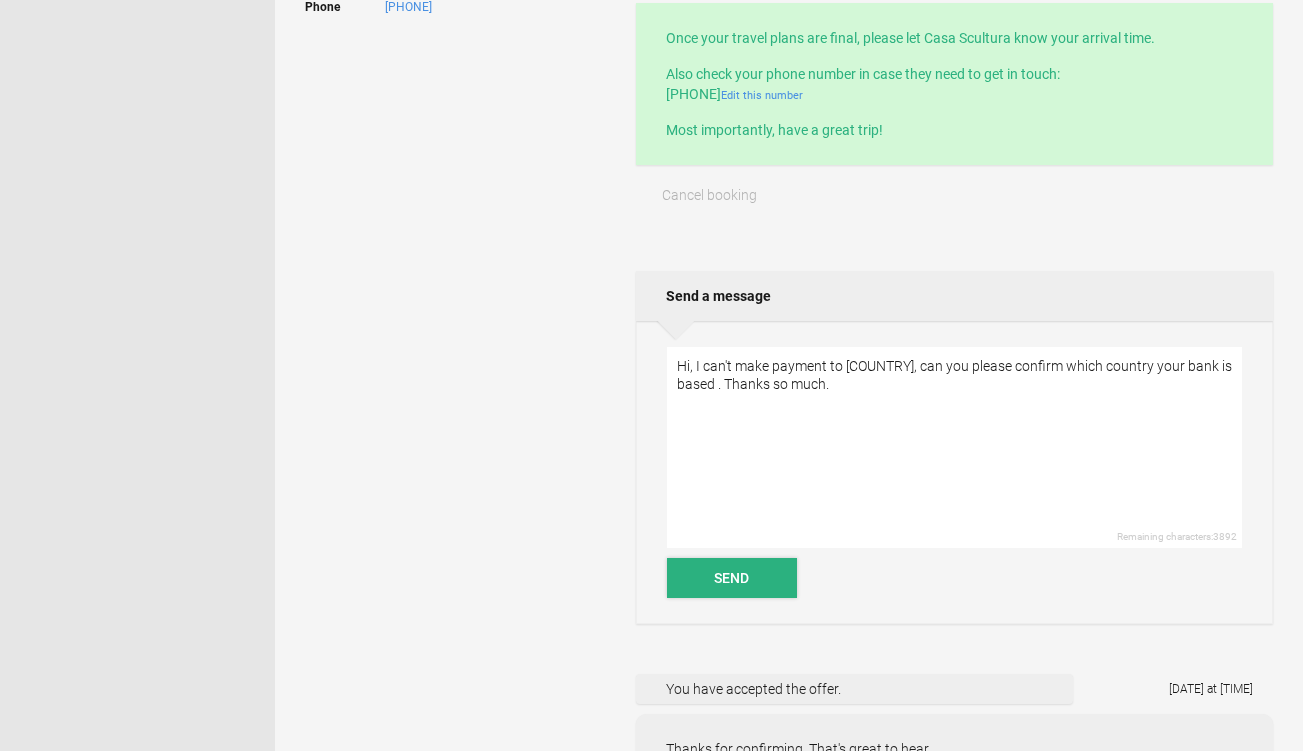 click on "Send" at bounding box center [732, 578] 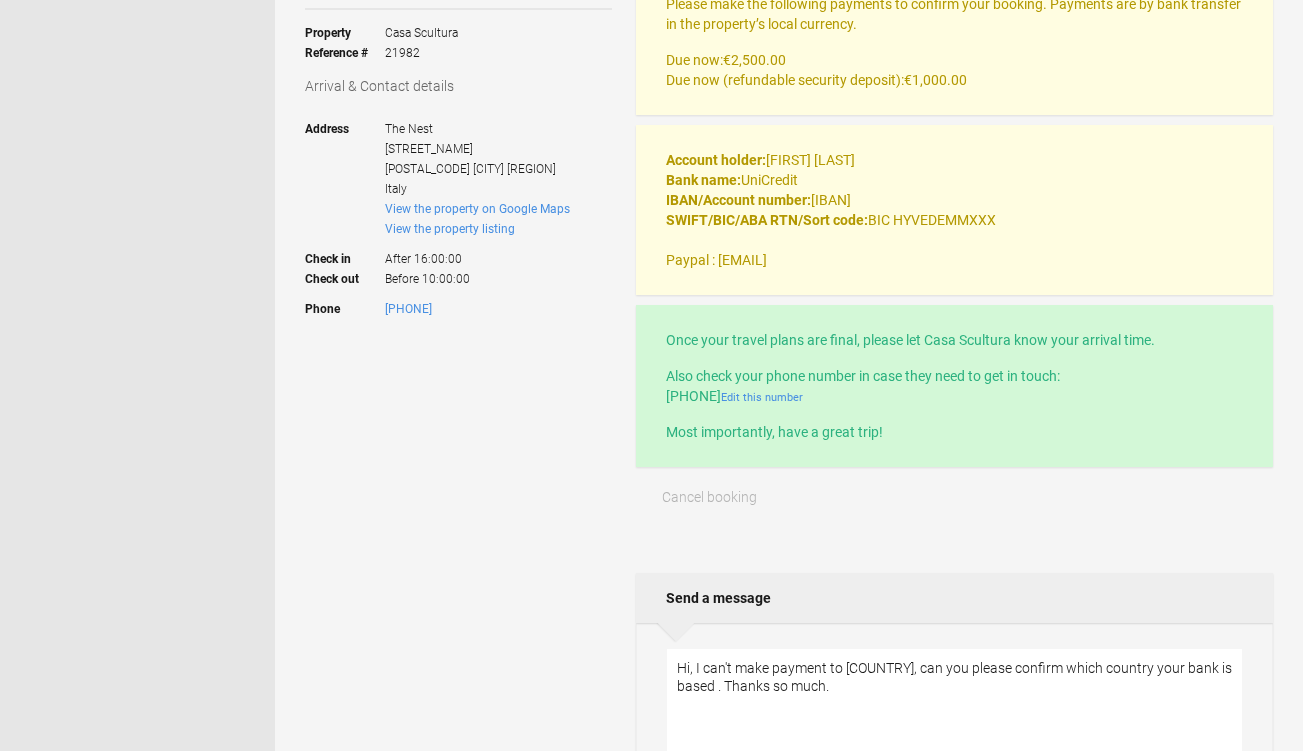 scroll, scrollTop: 309, scrollLeft: 0, axis: vertical 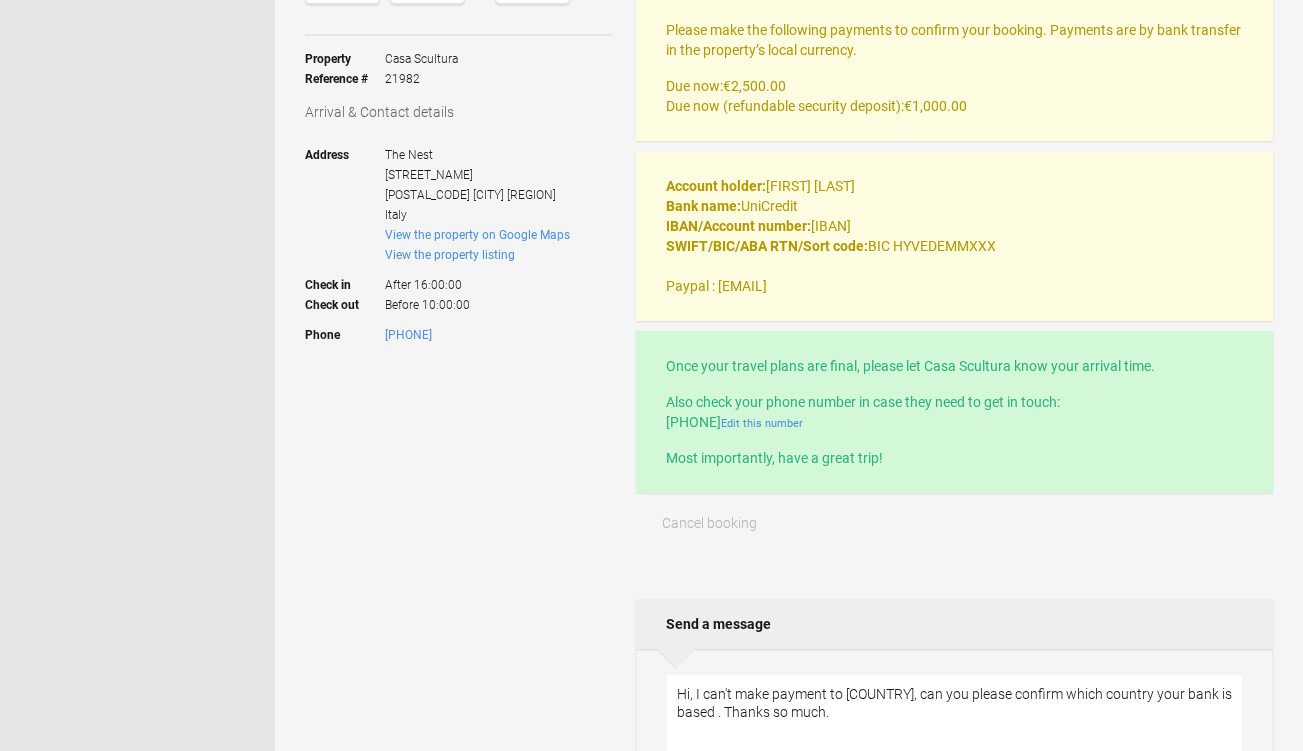 drag, startPoint x: 989, startPoint y: 224, endPoint x: 814, endPoint y: 224, distance: 175 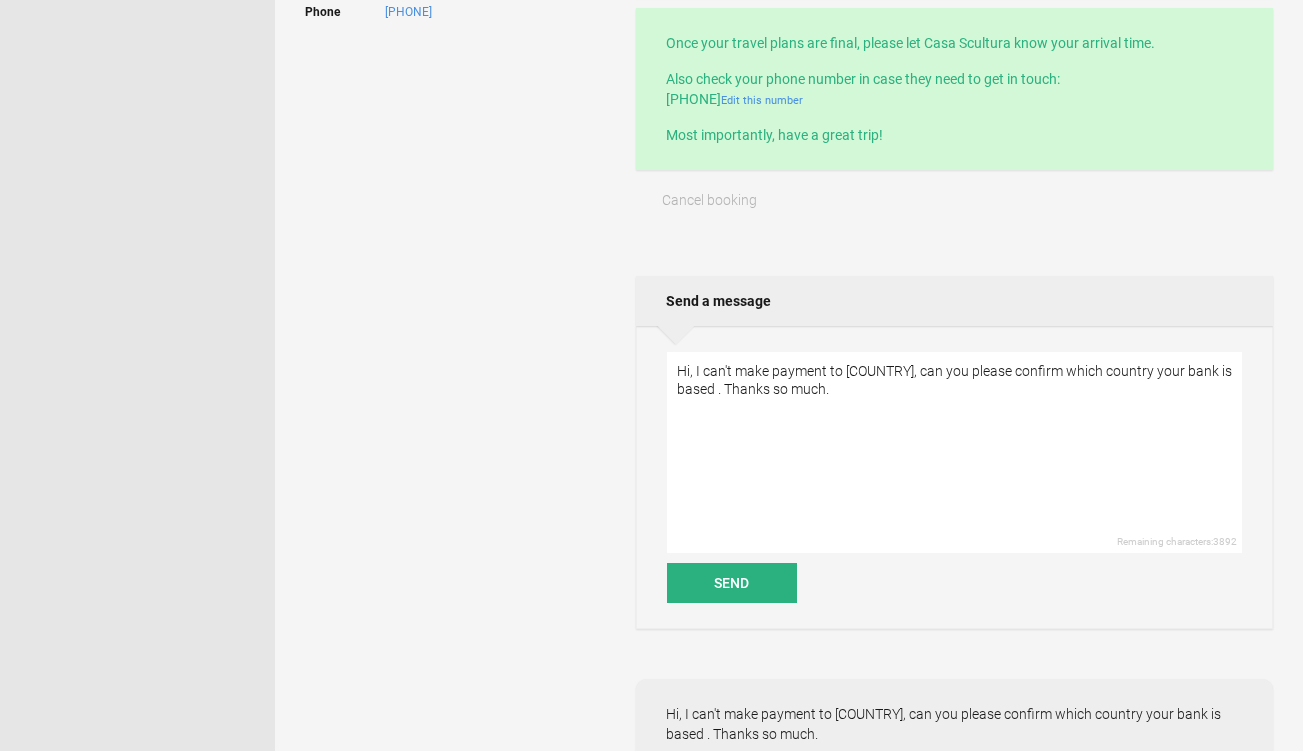 scroll, scrollTop: 636, scrollLeft: 0, axis: vertical 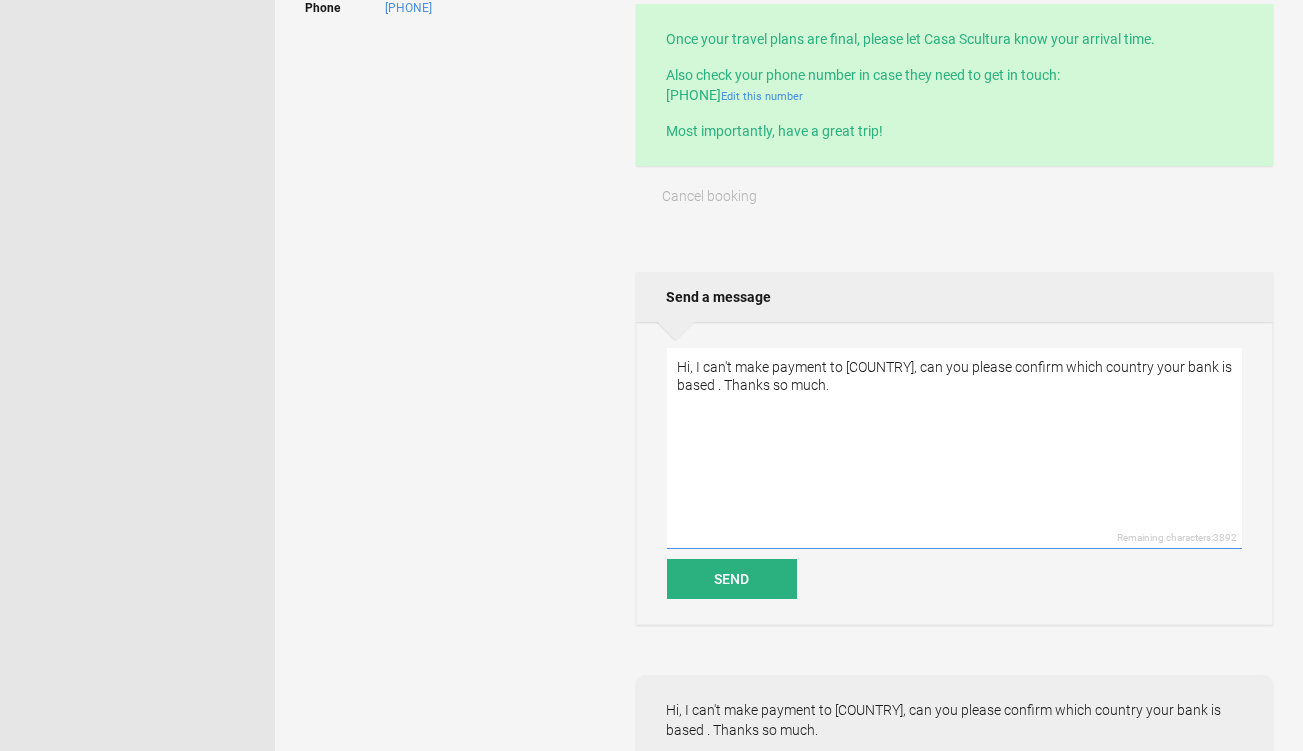 click on "Hi, I can't make payment to [COUNTRY], can you please confirm which country your bank is based . Thanks so much." at bounding box center (954, 448) 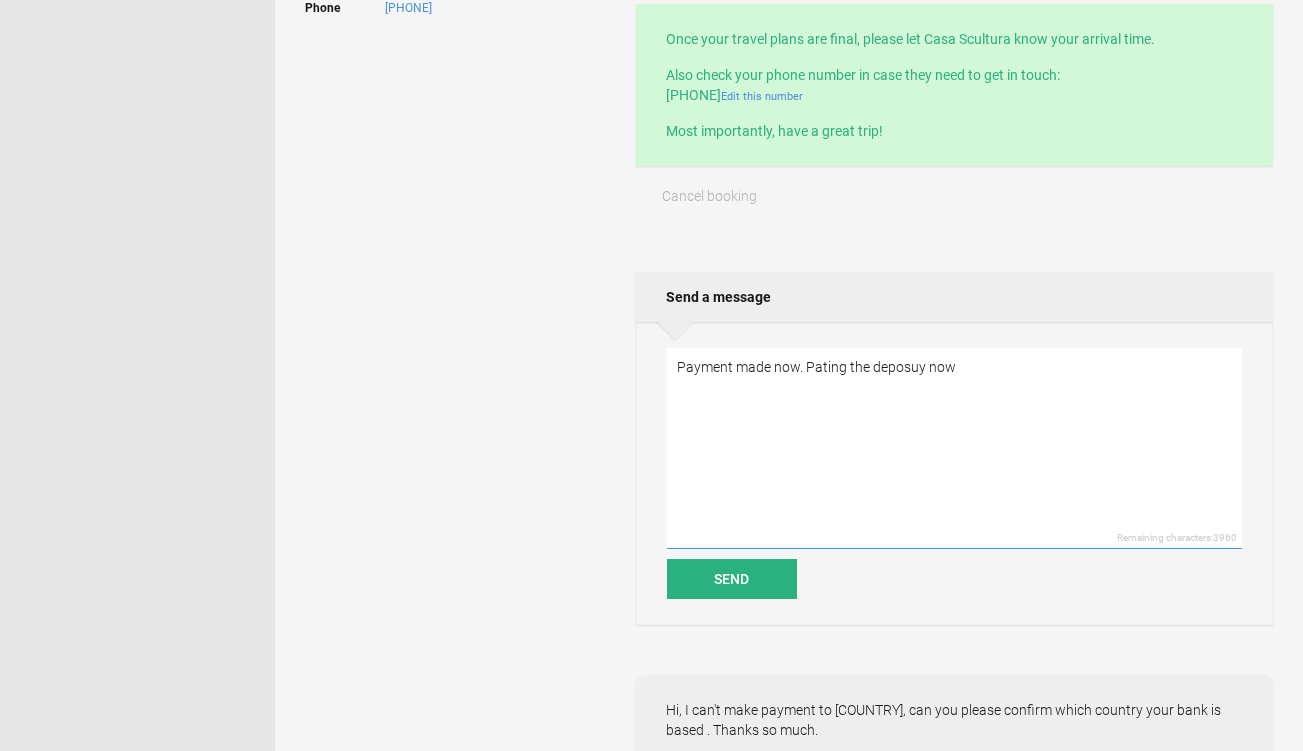click on "Payment made now. Pating the deposuy now" at bounding box center (954, 448) 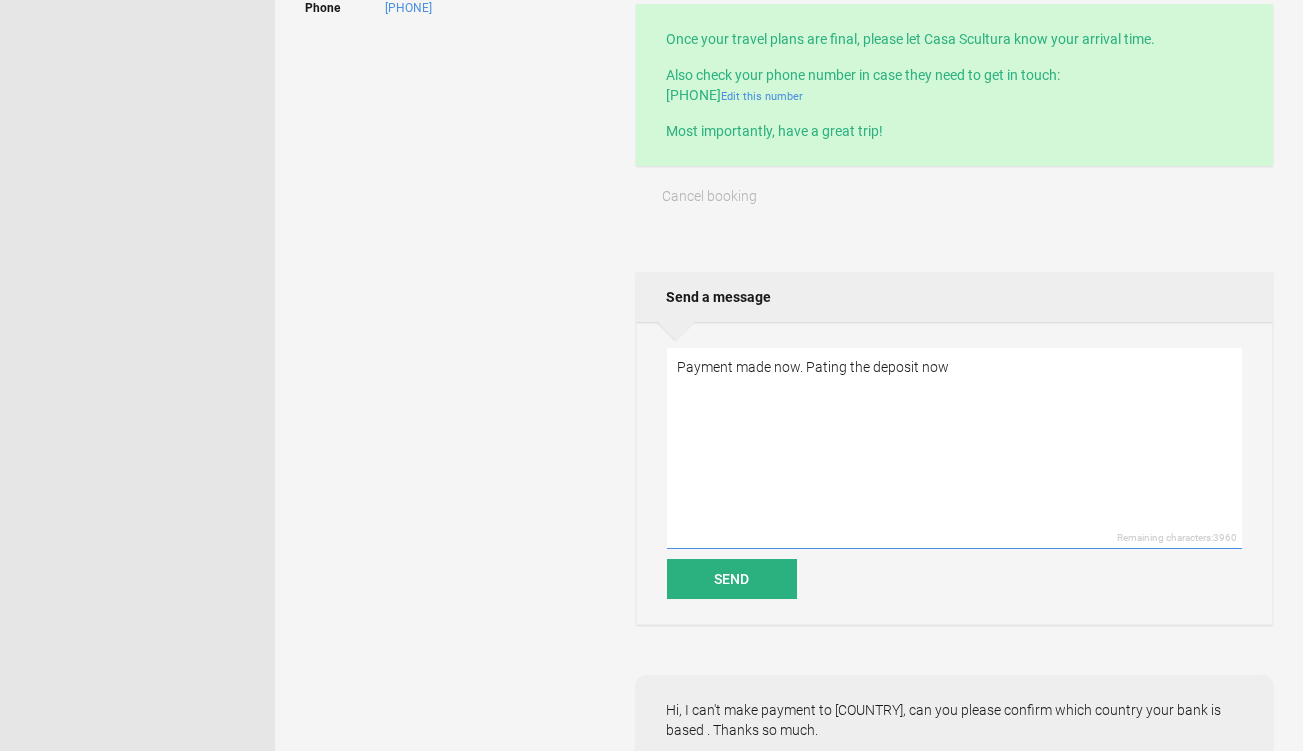 click on "Payment made now. Pating the deposit now" at bounding box center (954, 448) 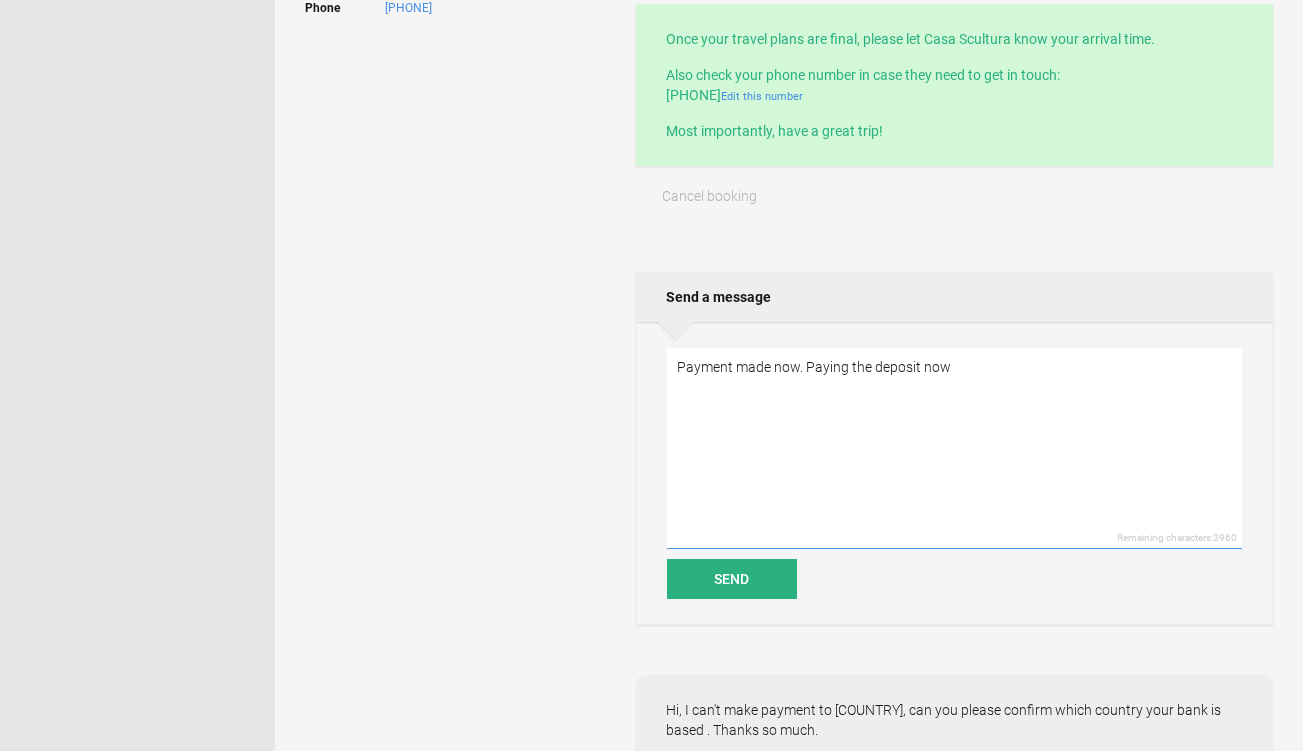 click on "Payment made now. Paying the deposit now" at bounding box center [954, 448] 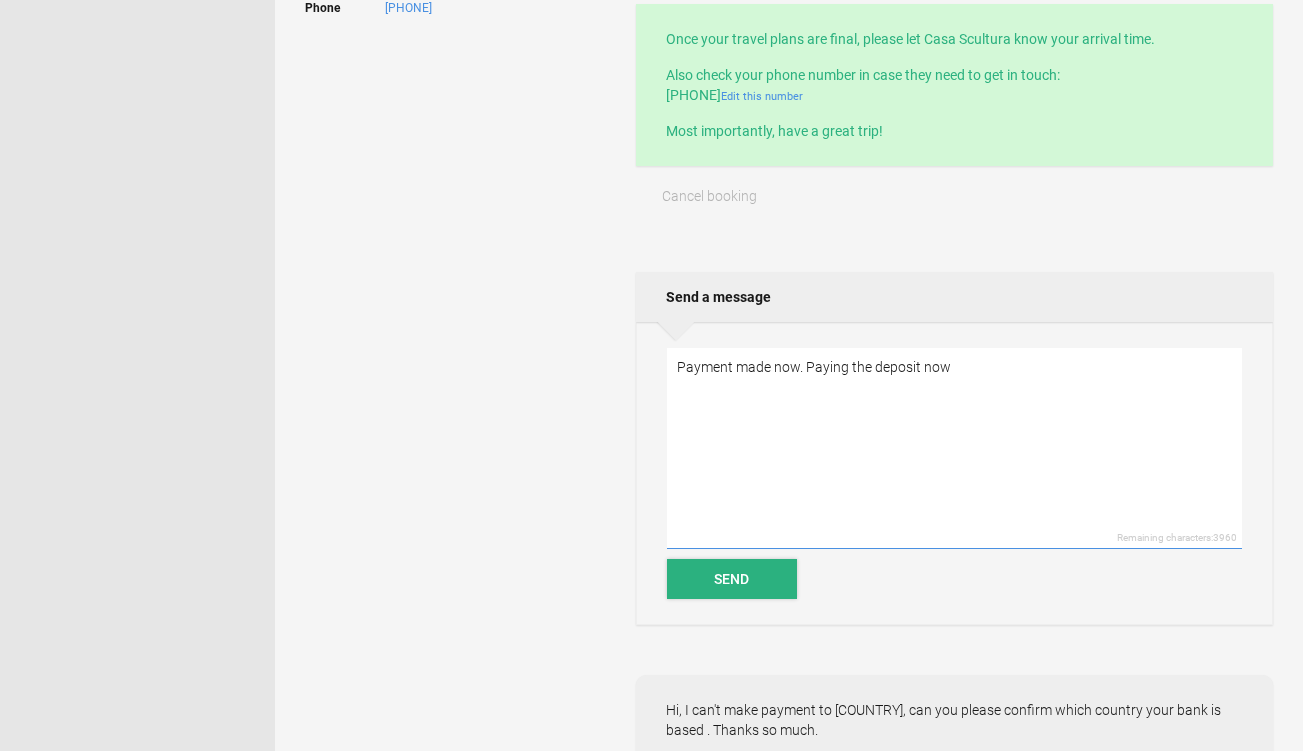 type on "Payment made now. Paying the deposit now" 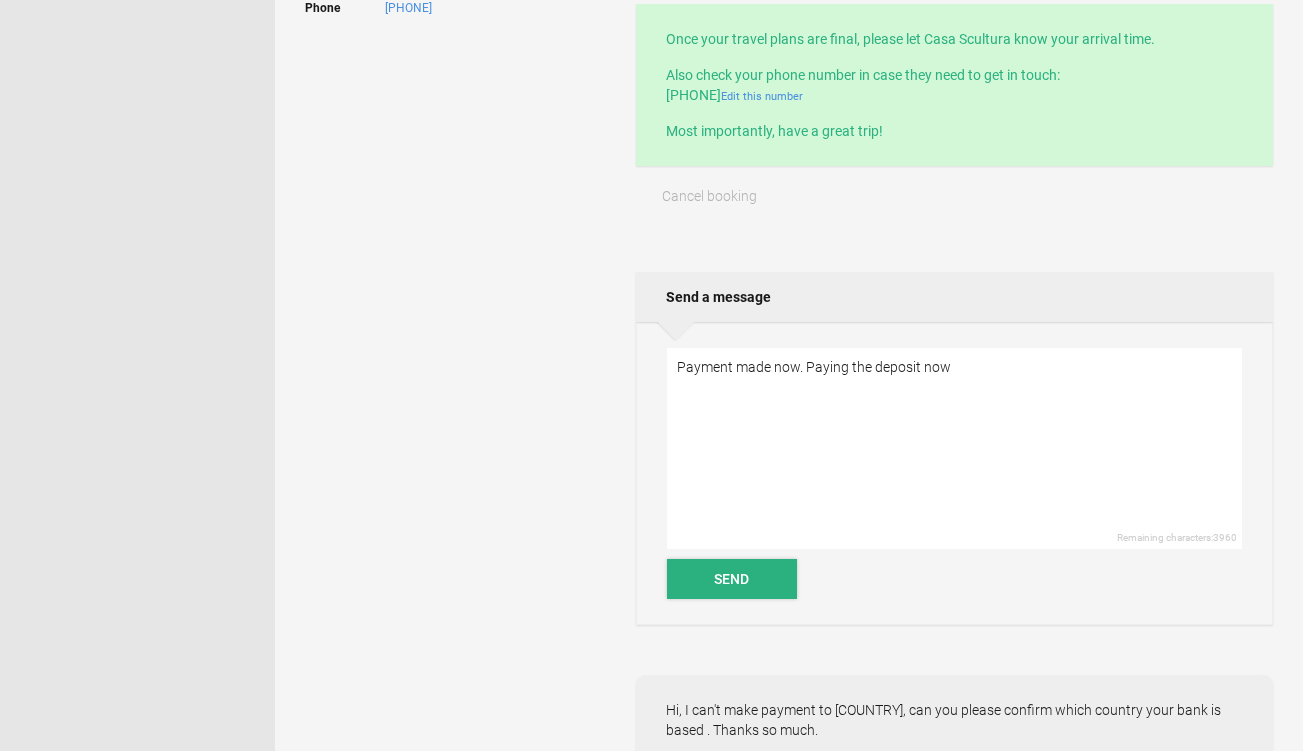 click on "Send" at bounding box center (732, 579) 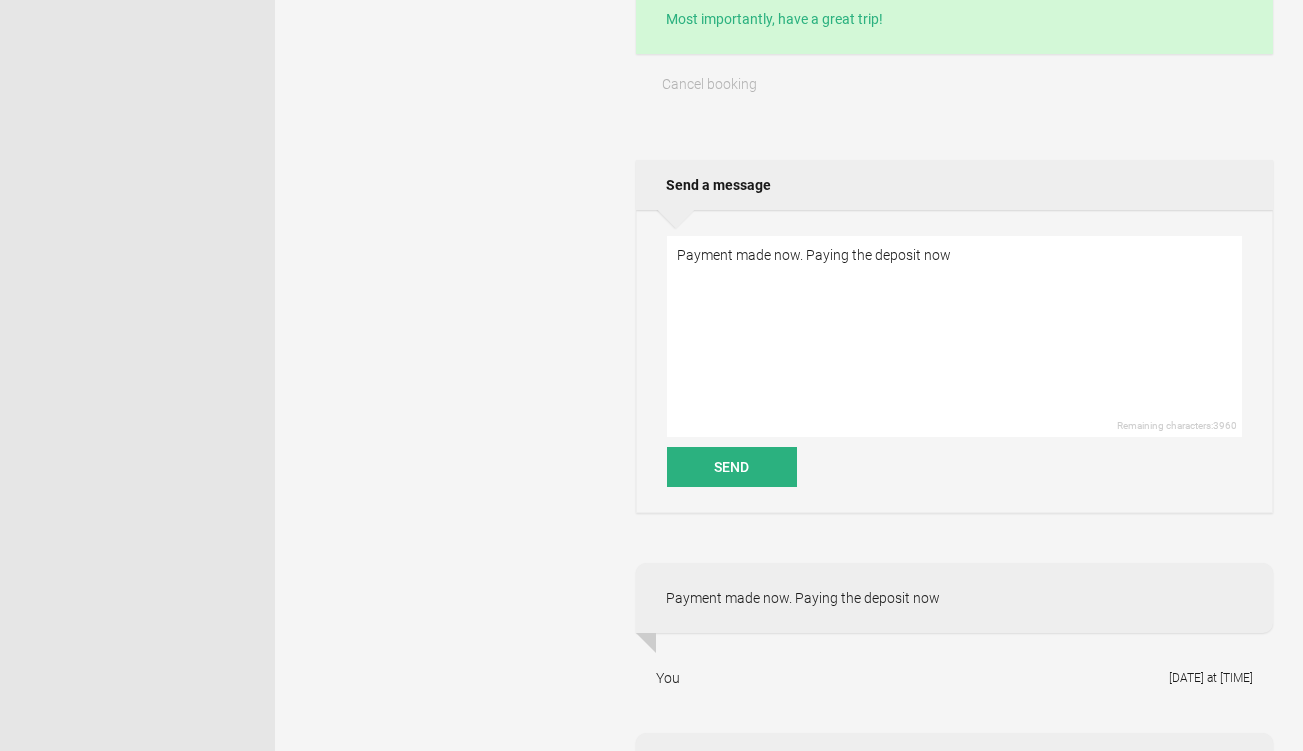 scroll, scrollTop: 731, scrollLeft: 0, axis: vertical 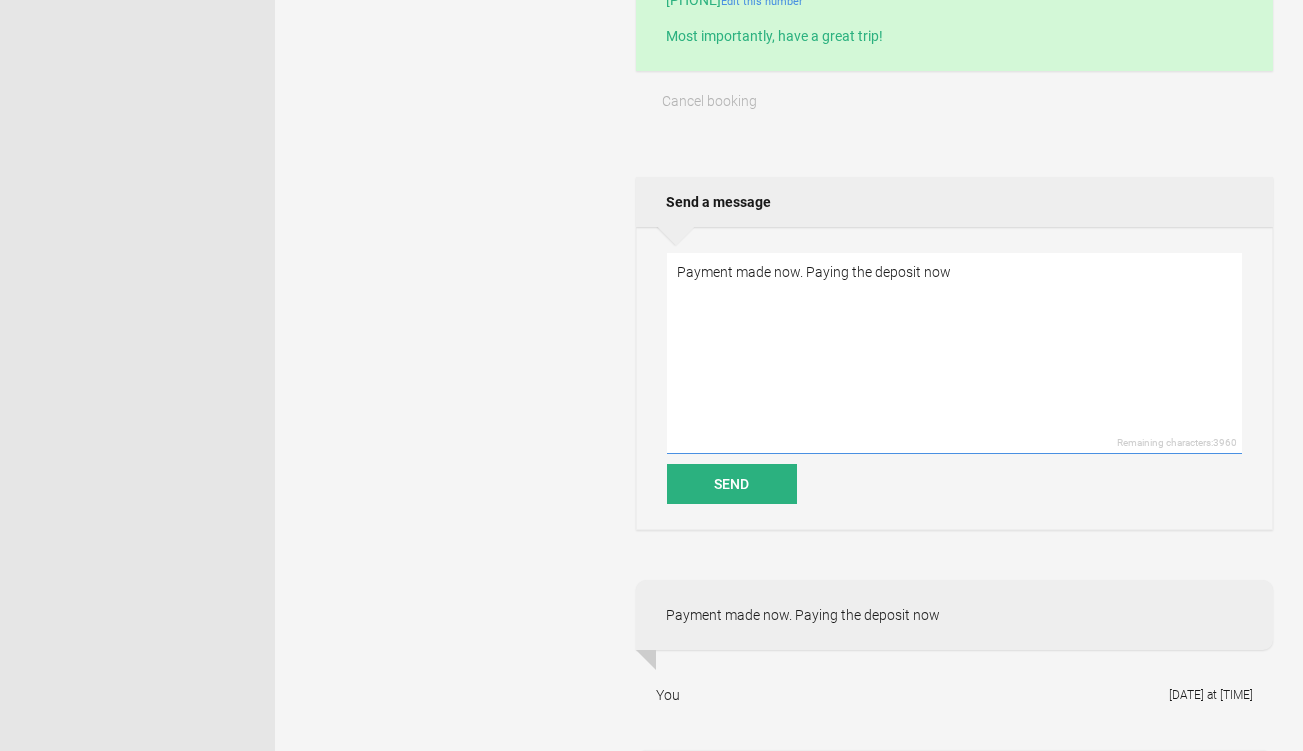 click on "Payment made now. Paying the deposit now" at bounding box center [954, 353] 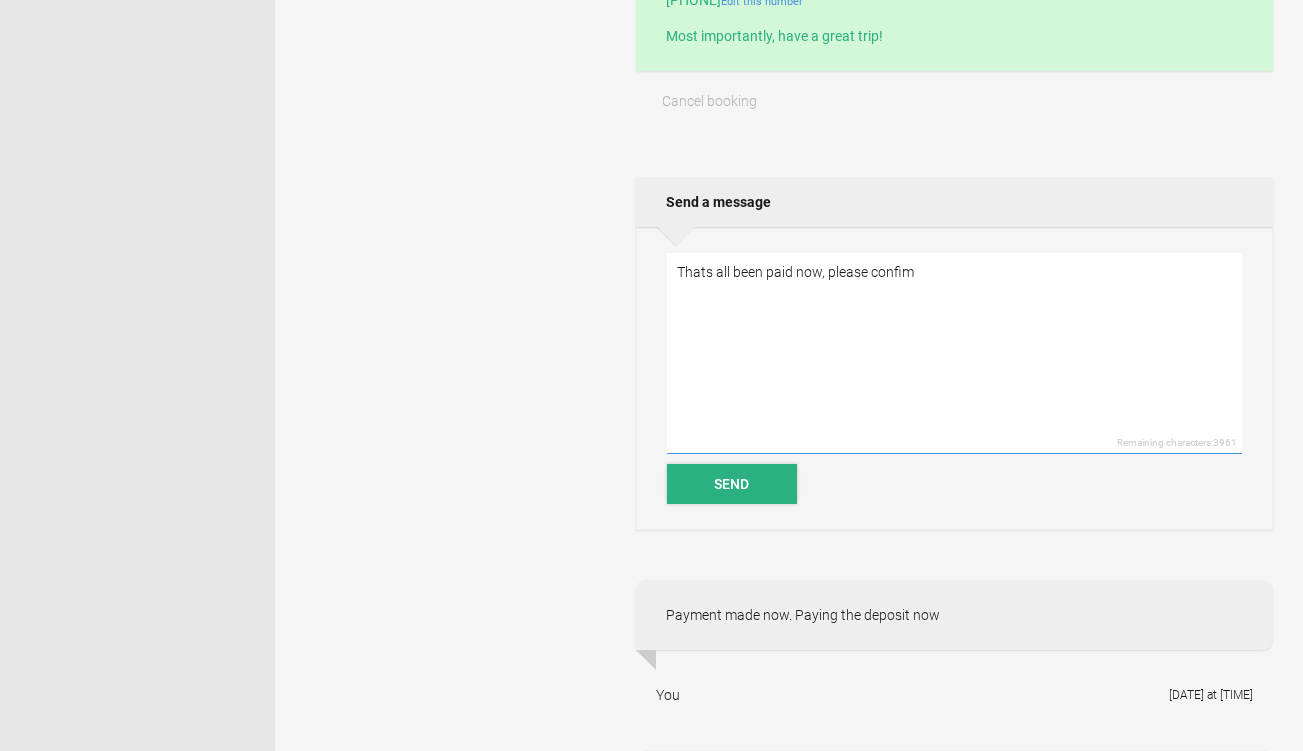 type on "Thats all been paid now, please confim" 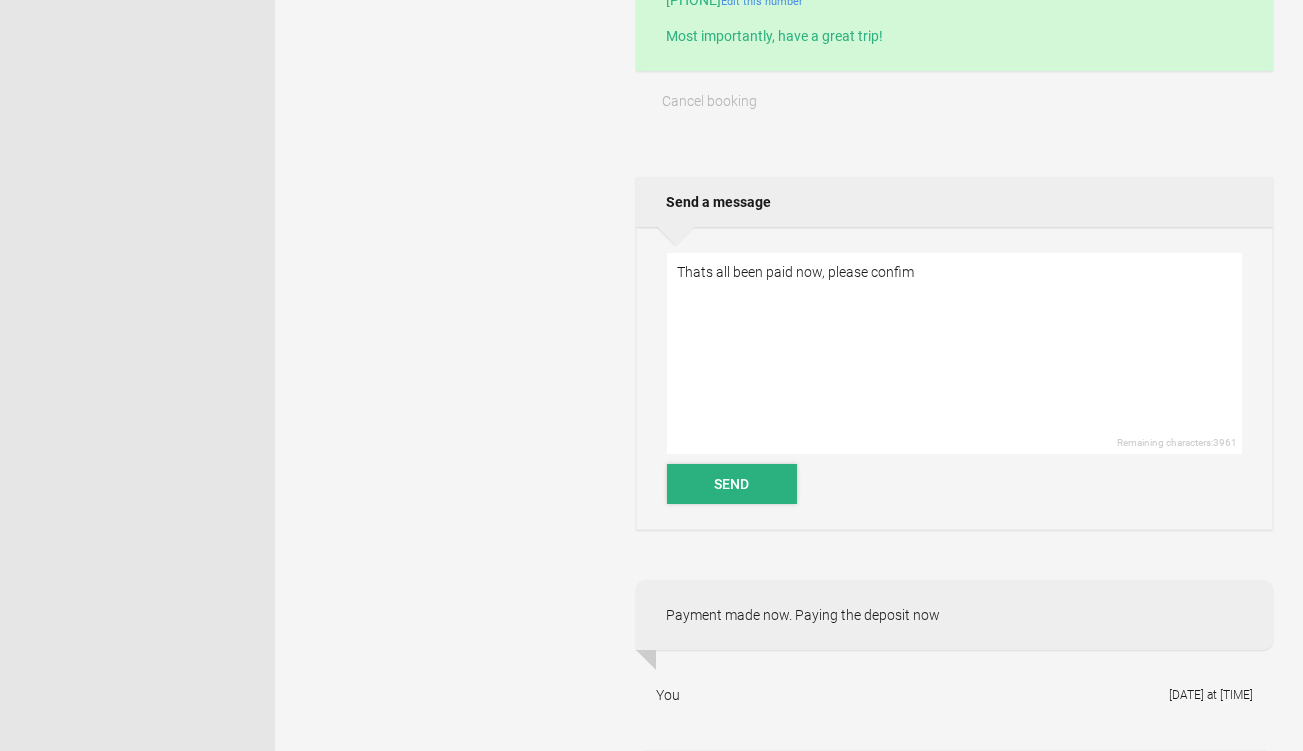 click on "Send" at bounding box center (732, 484) 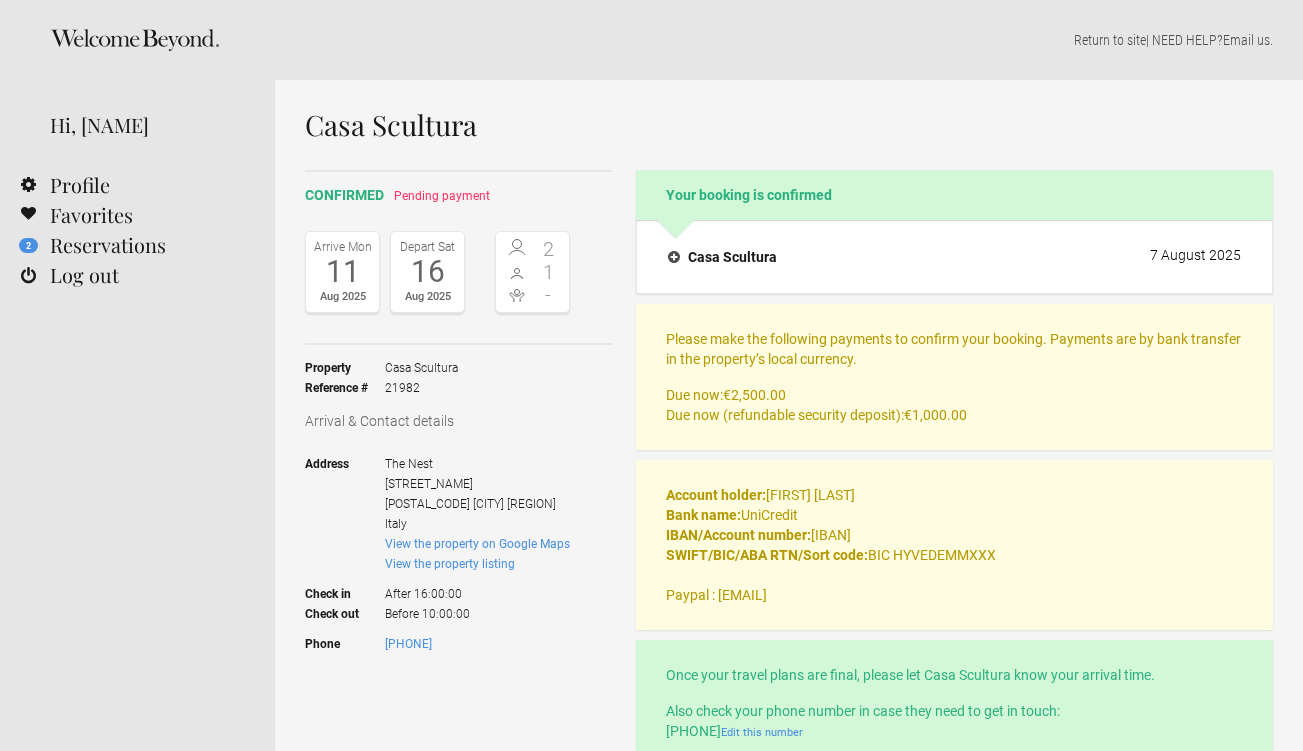 scroll, scrollTop: 0, scrollLeft: 0, axis: both 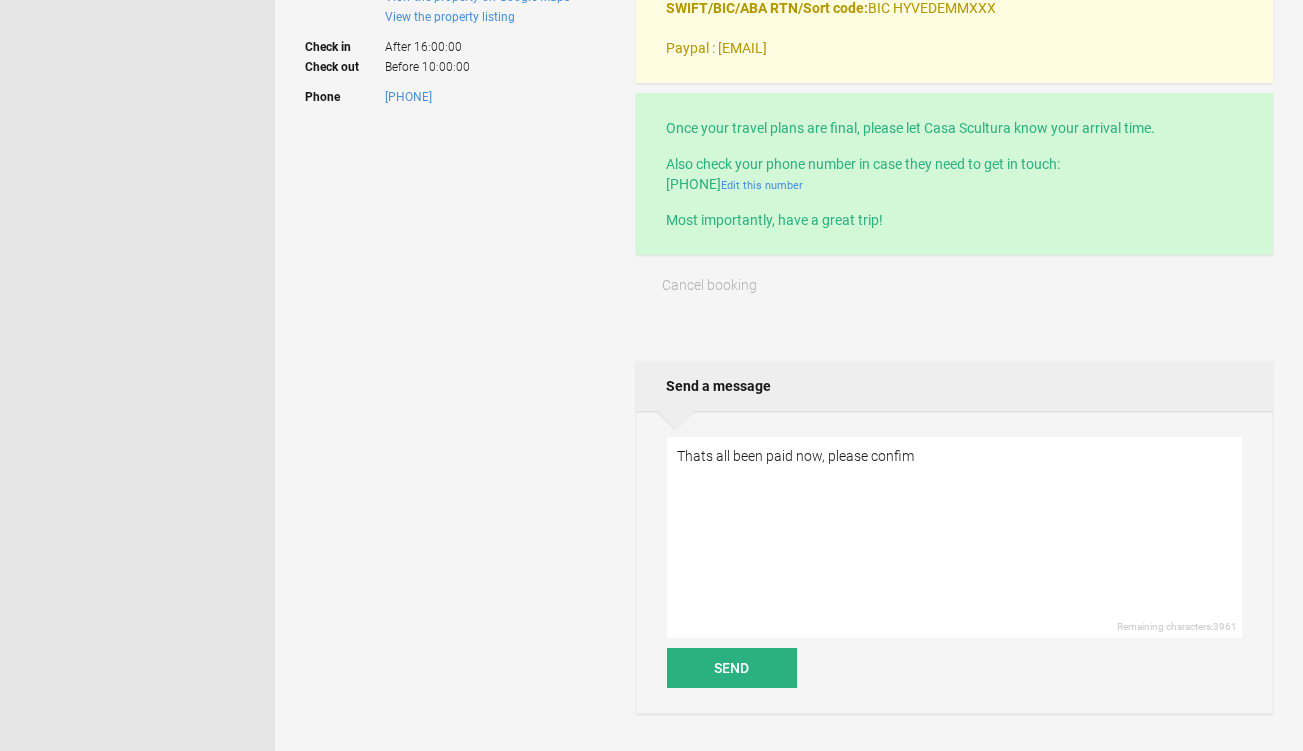 click on "Thats all been paid now, please confim
Remaining characters:  3961
Send" at bounding box center [954, 562] 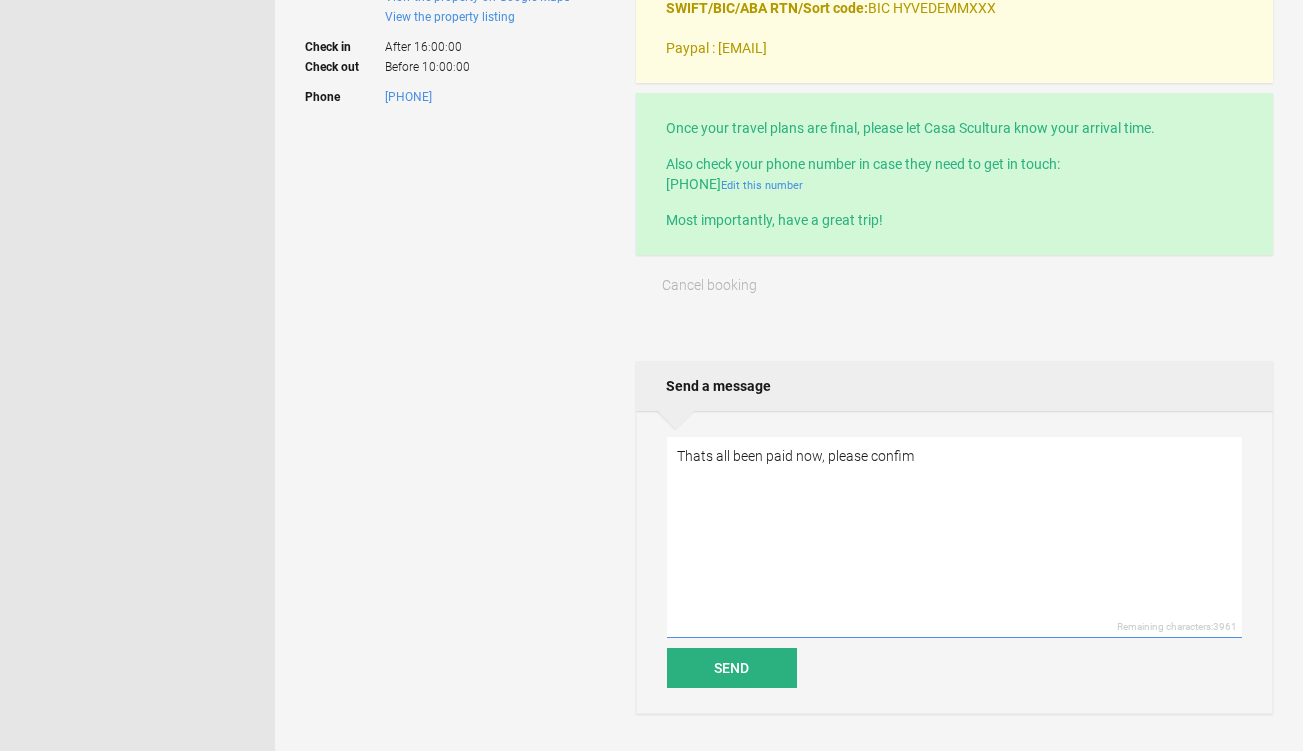 click on "Thats all been paid now, please confim" at bounding box center [954, 537] 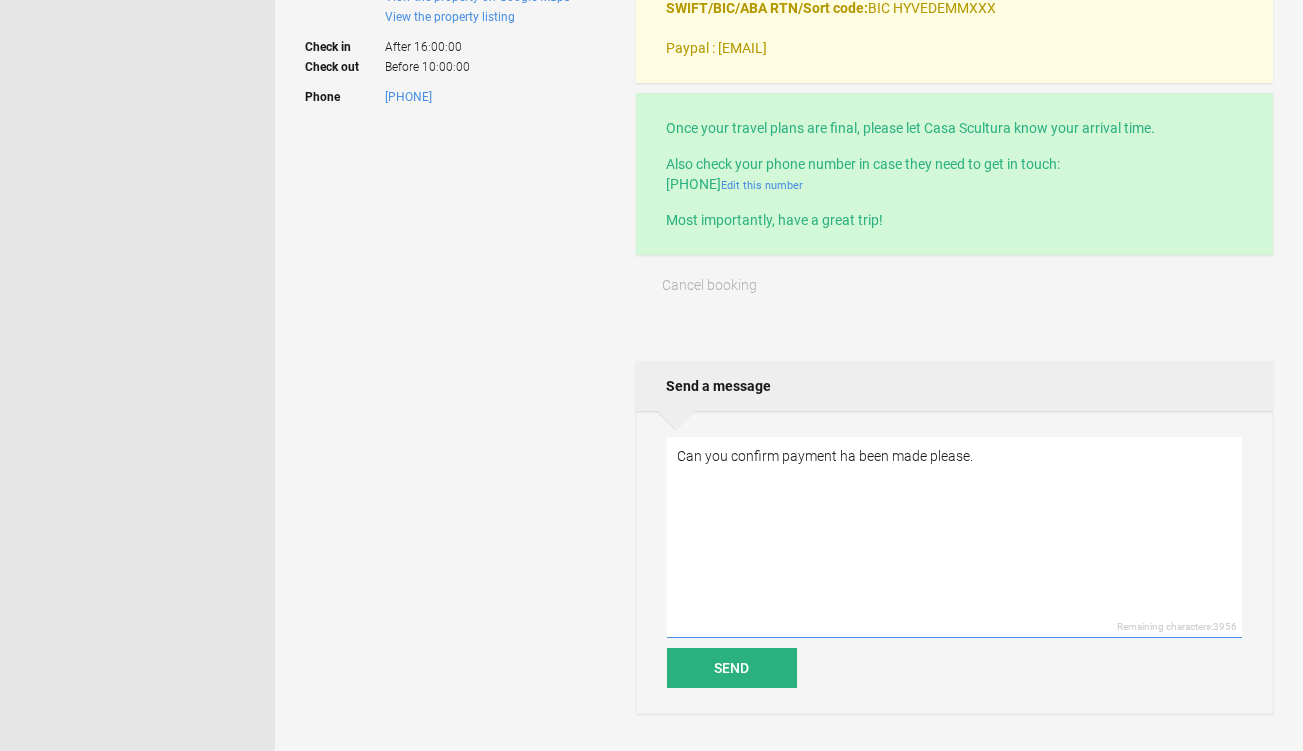 click on "Can you confirm payment ha been made please." at bounding box center (954, 537) 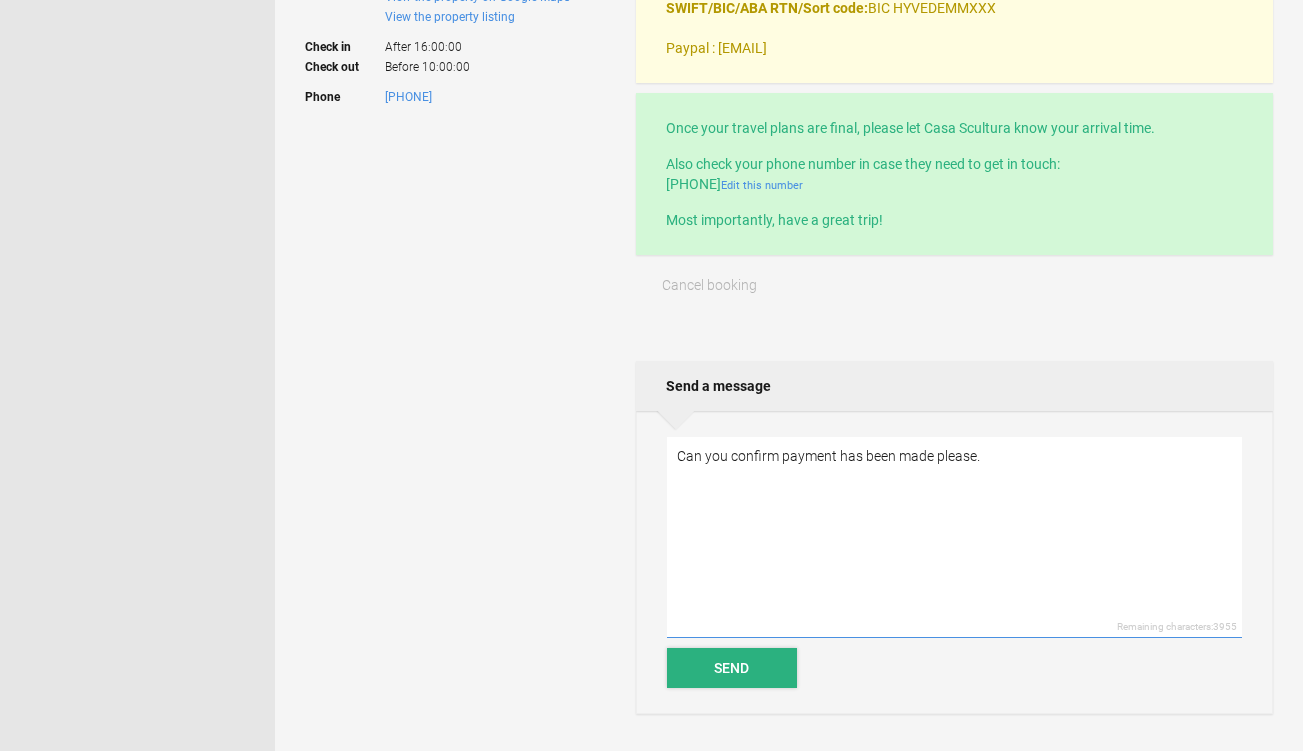 type on "Can you confirm payment has been made please." 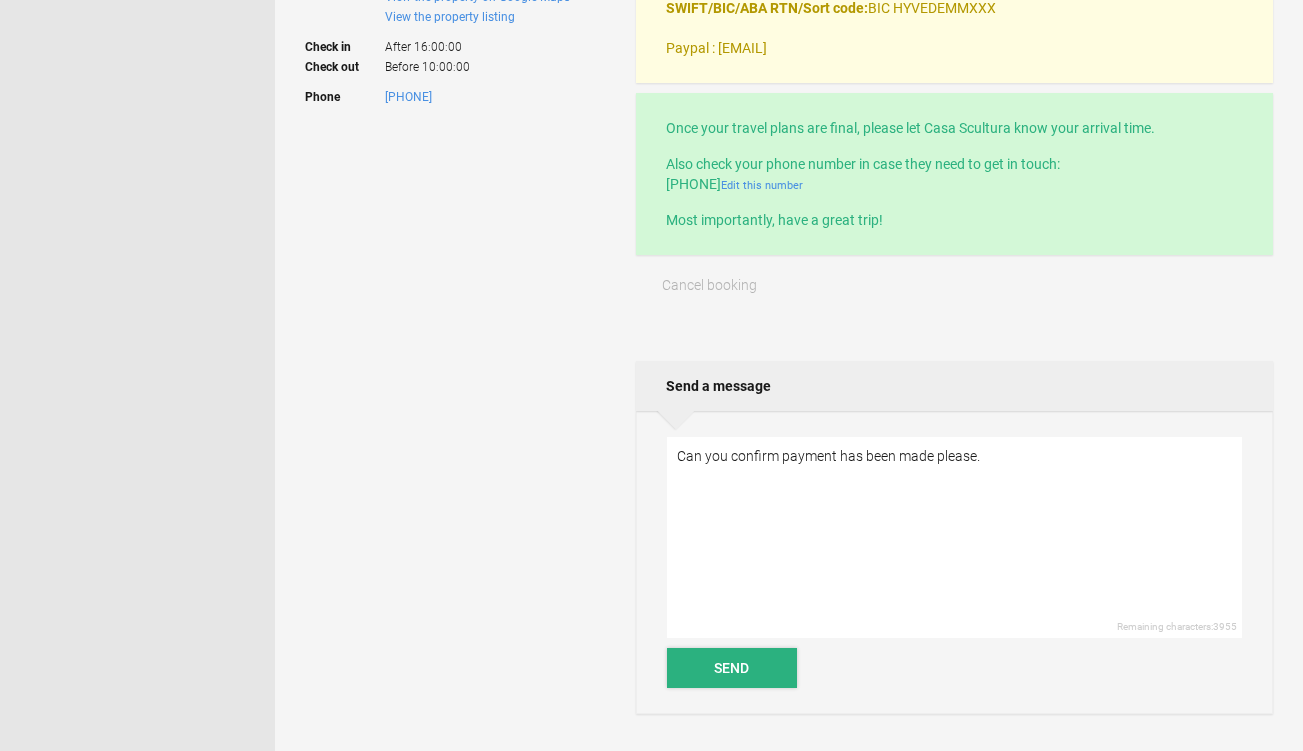 click on "Send" at bounding box center (732, 668) 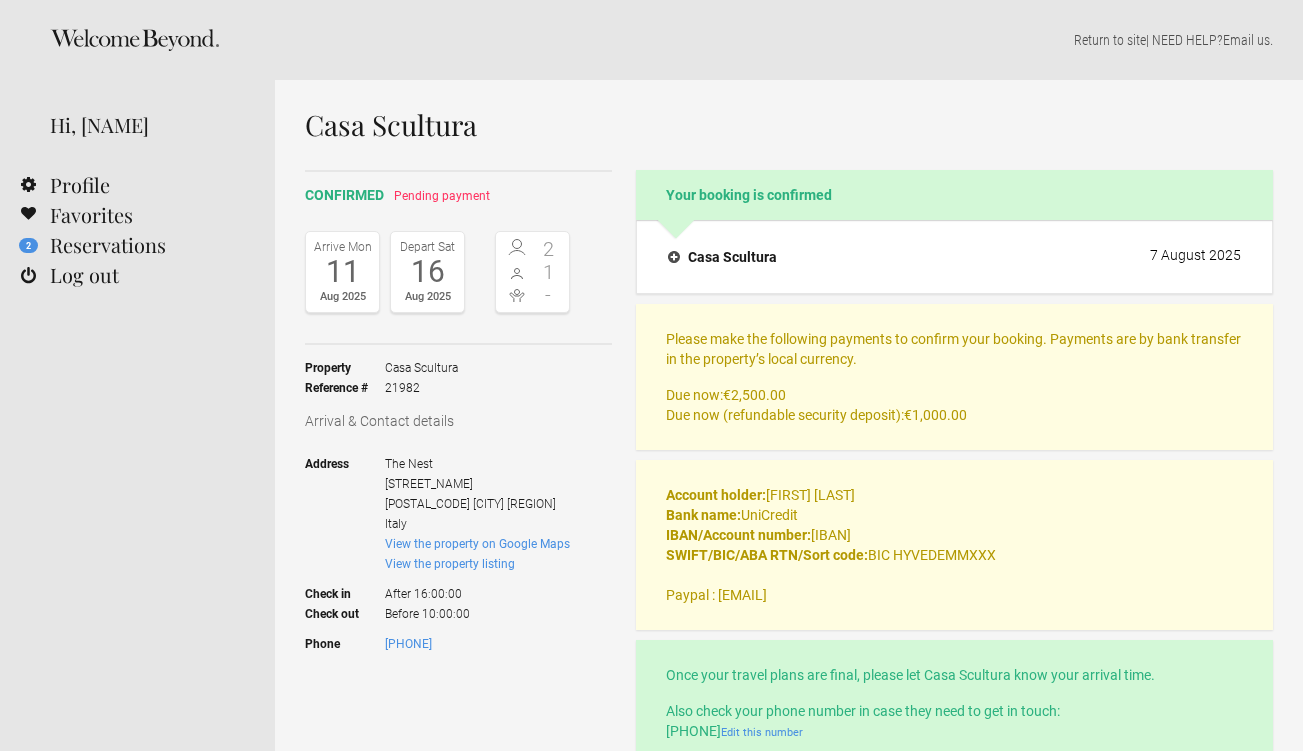 scroll, scrollTop: 0, scrollLeft: 0, axis: both 